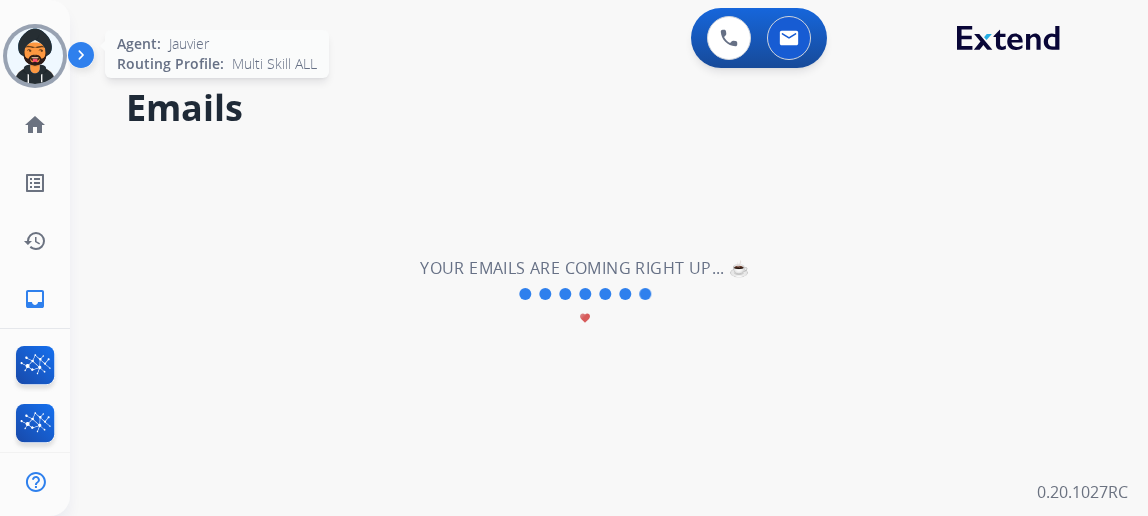 scroll, scrollTop: 0, scrollLeft: 0, axis: both 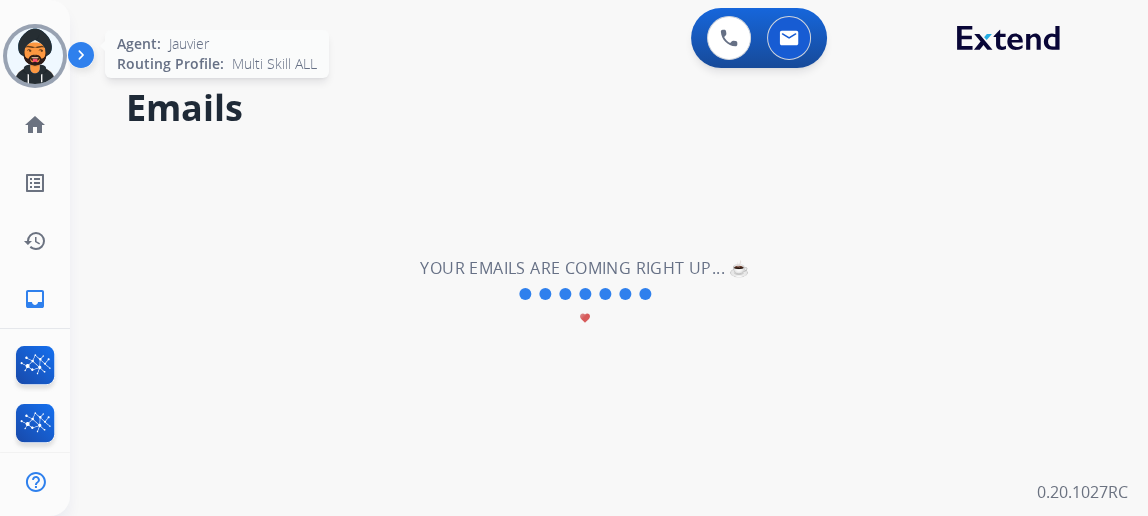 click at bounding box center (35, 56) 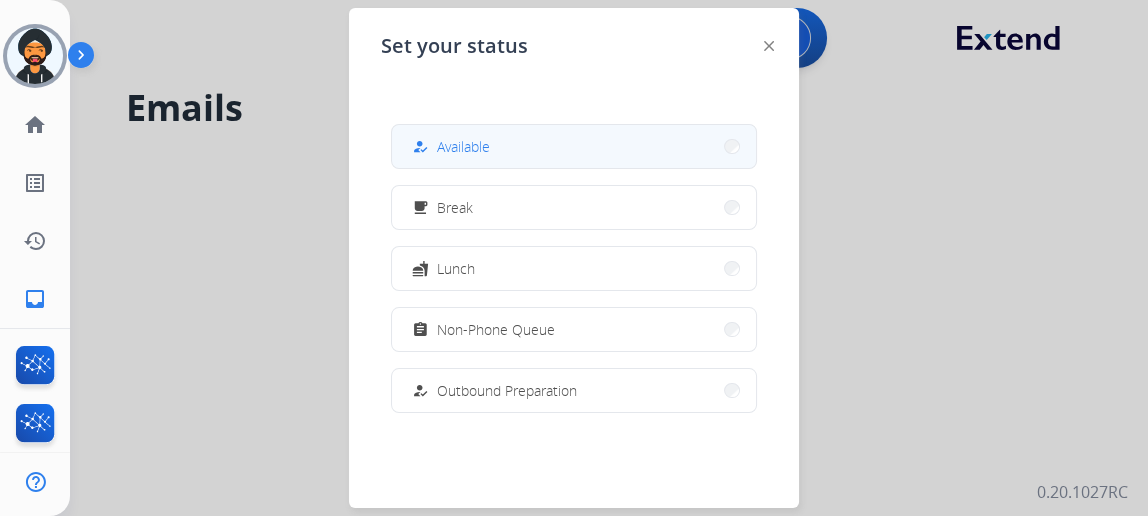 click on "Available" at bounding box center (463, 146) 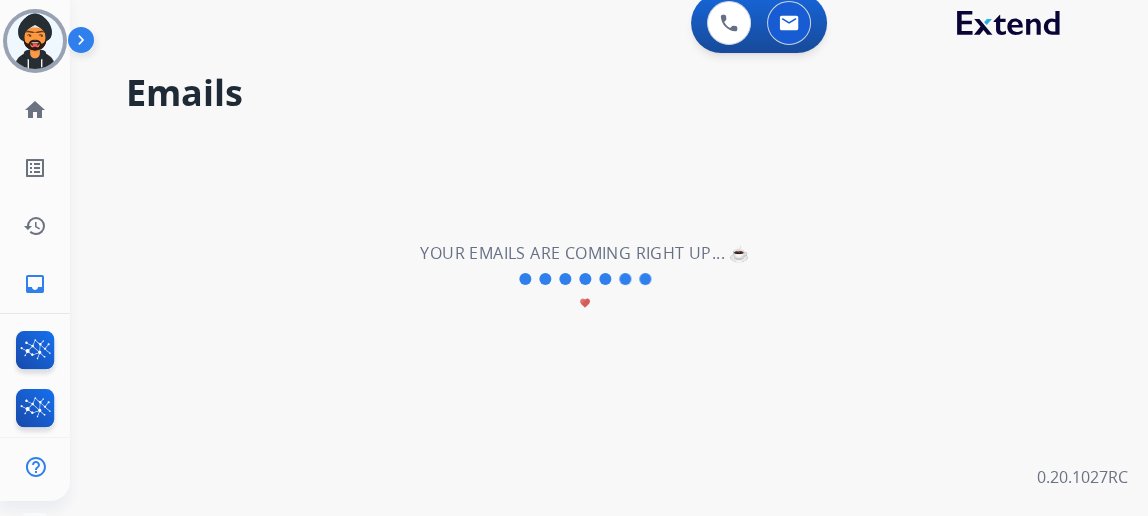 scroll, scrollTop: 0, scrollLeft: 0, axis: both 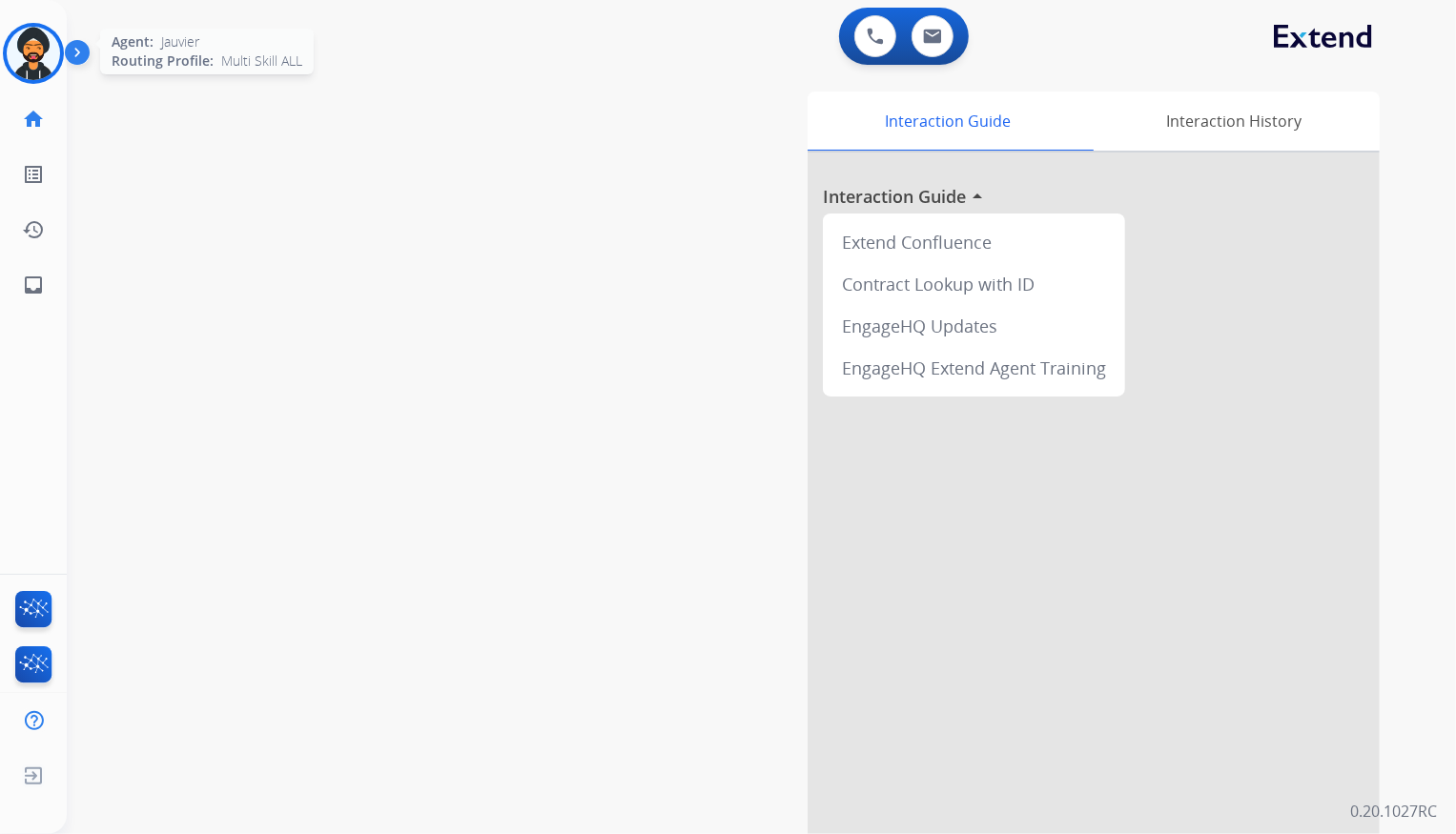 click at bounding box center (33, 53) 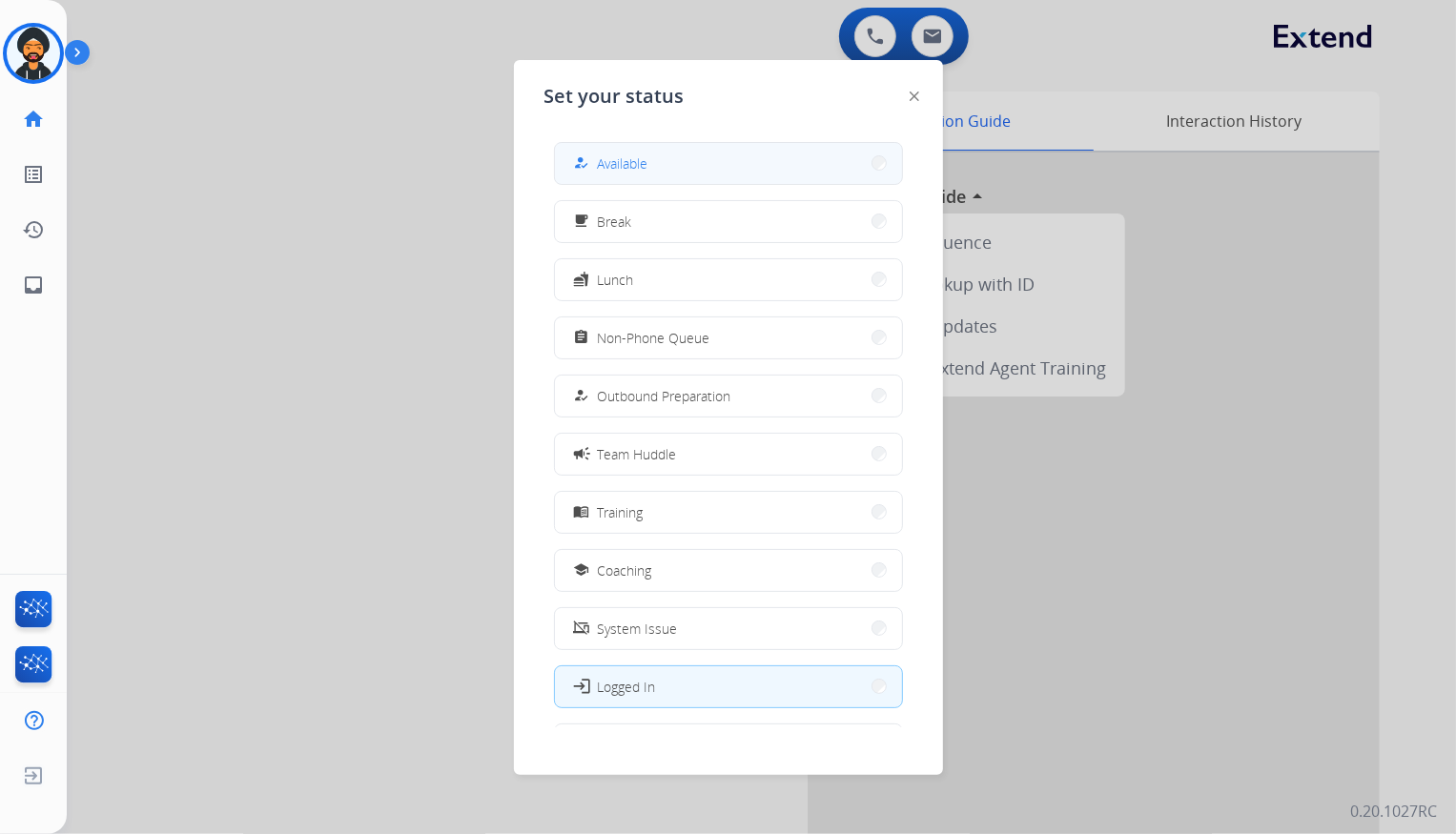 click on "how_to_reg Available" at bounding box center (609, 163) 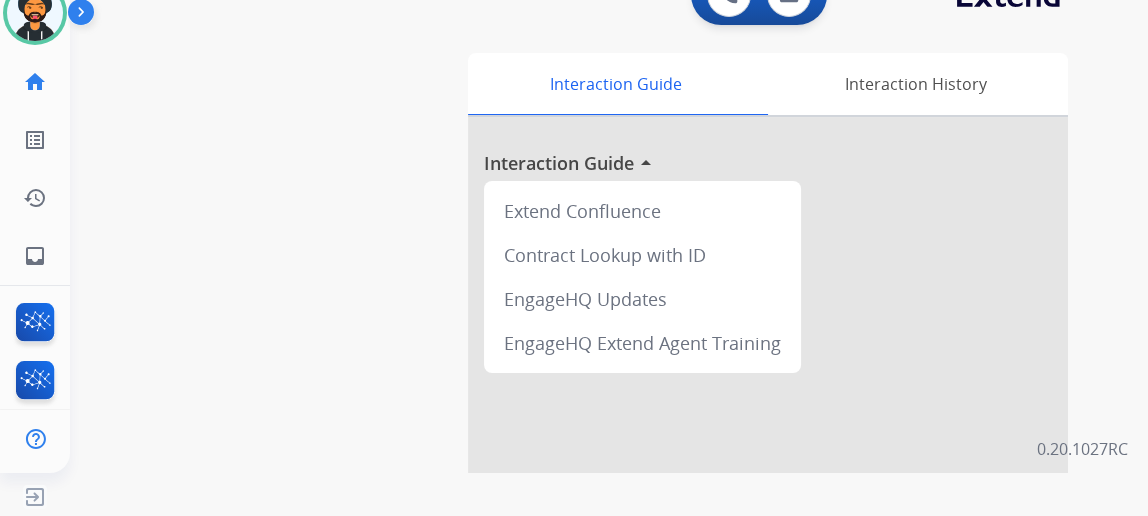 scroll, scrollTop: 0, scrollLeft: 0, axis: both 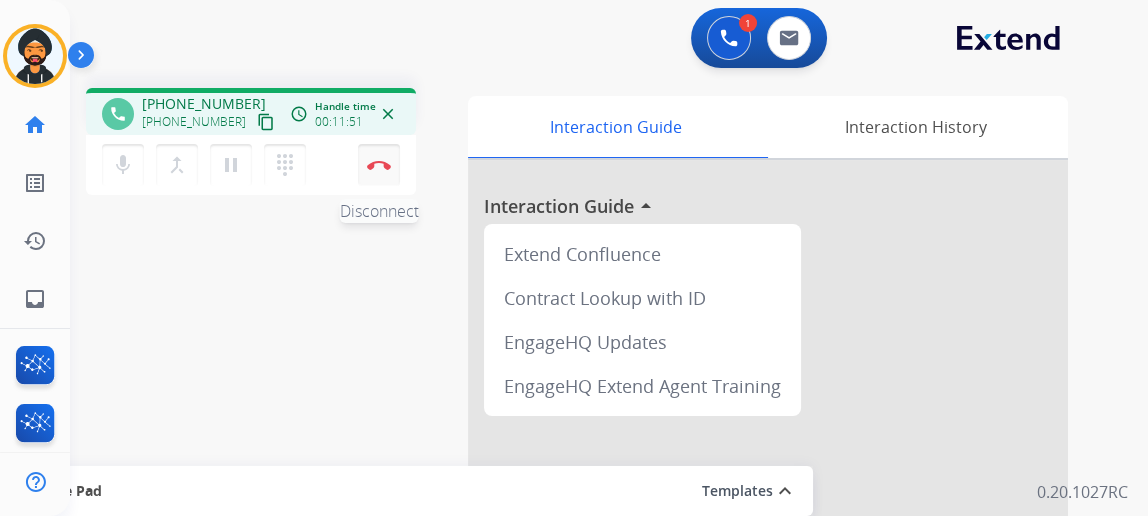 click on "Disconnect" at bounding box center [379, 165] 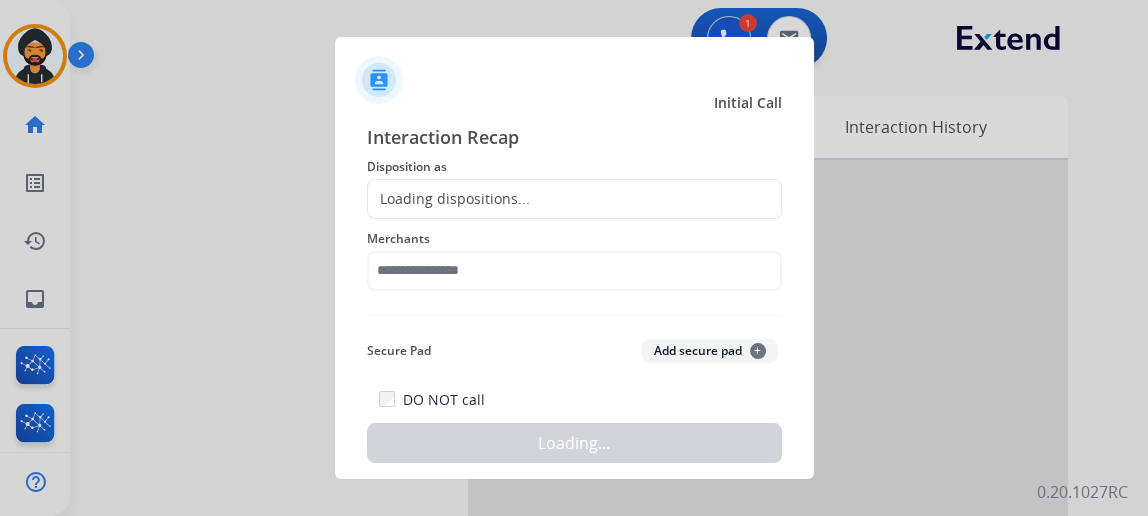 click on "Disposition as" 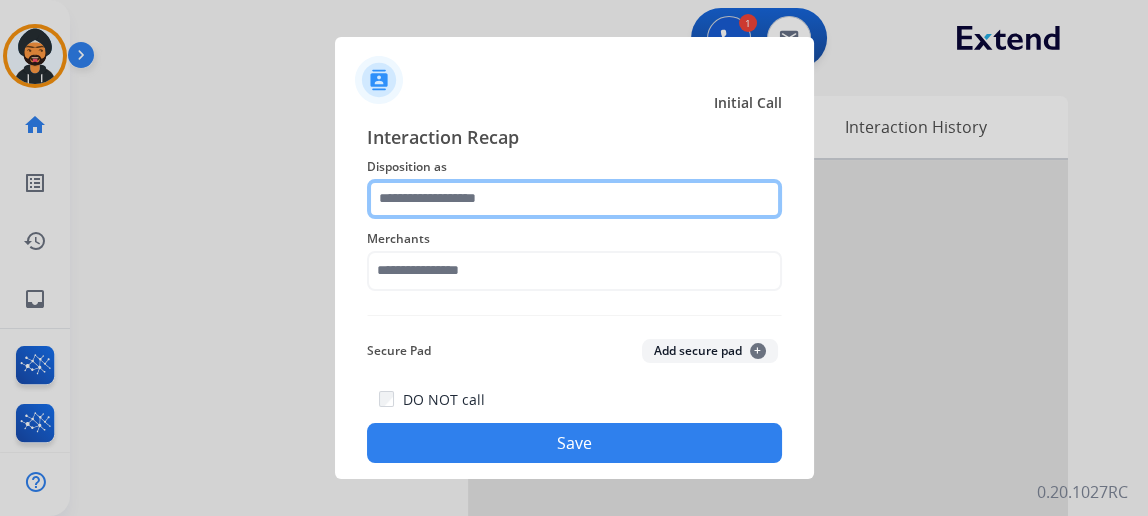click 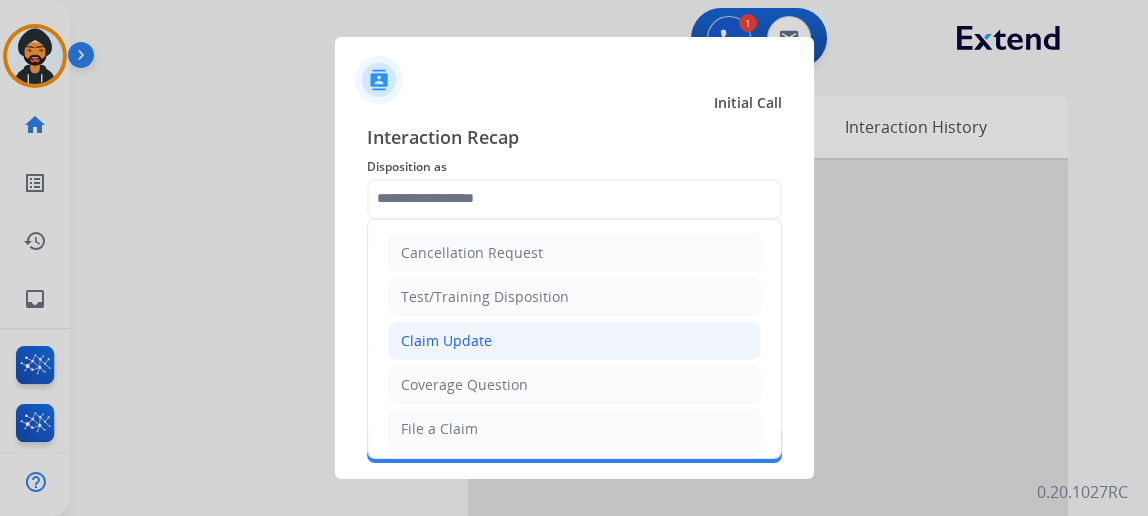 click on "Claim Update" 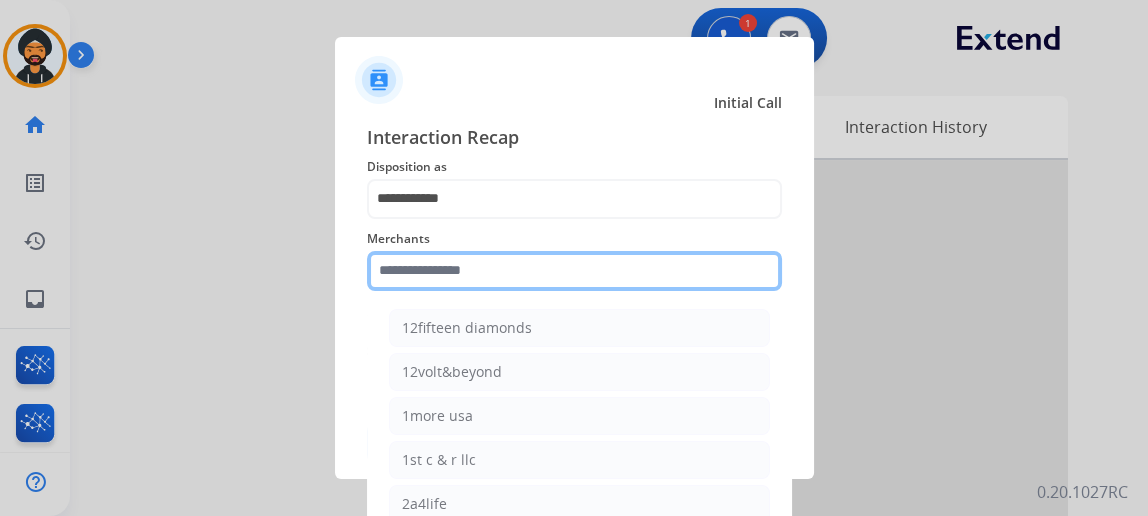 click 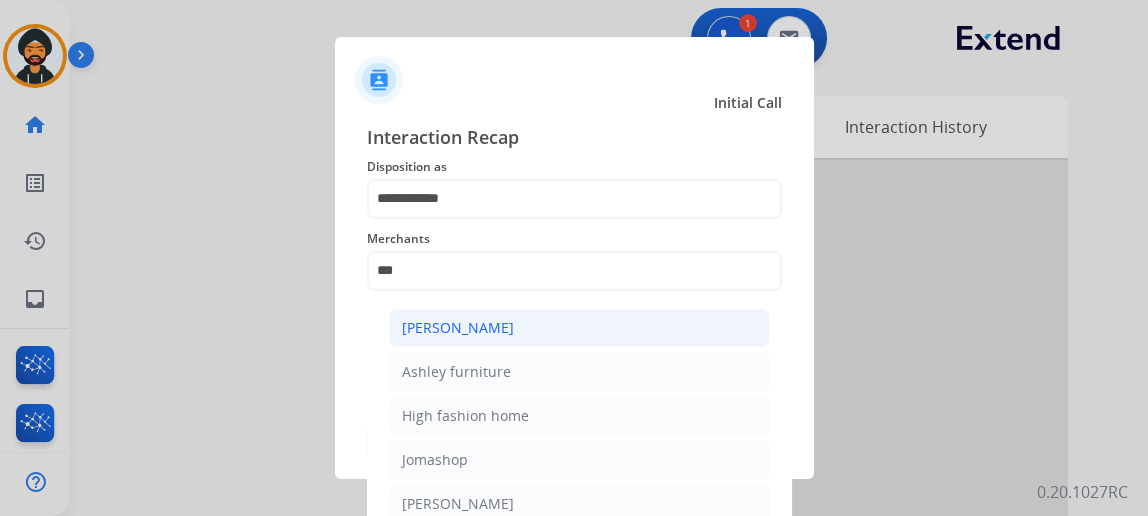 click on "Ashley - Reguard" 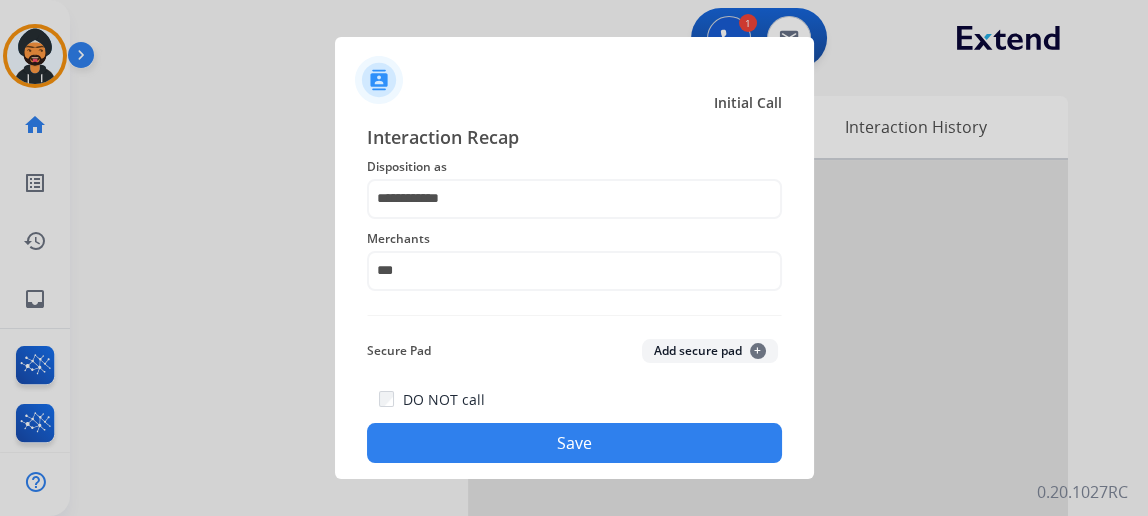 type on "**********" 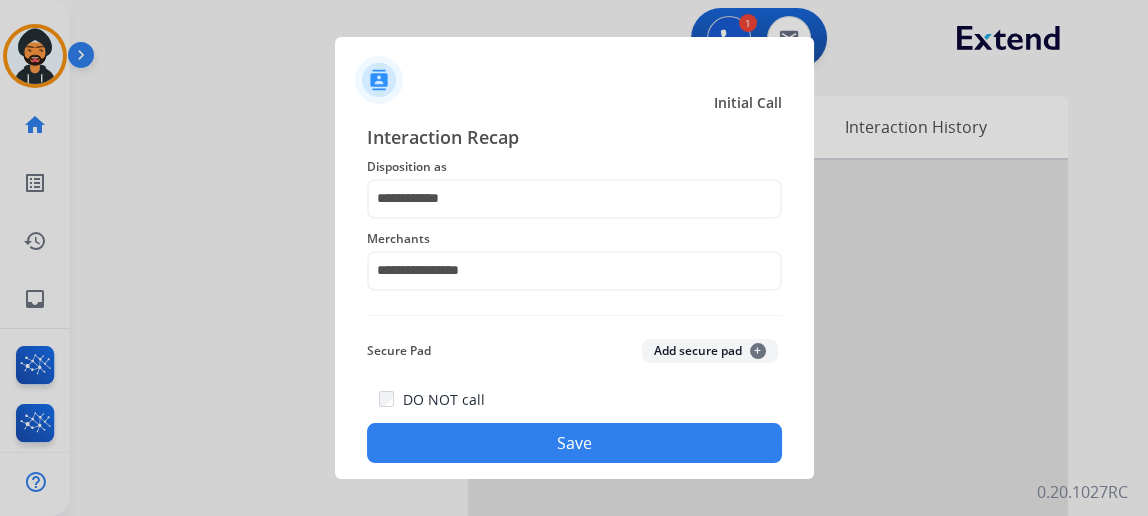 click on "Save" 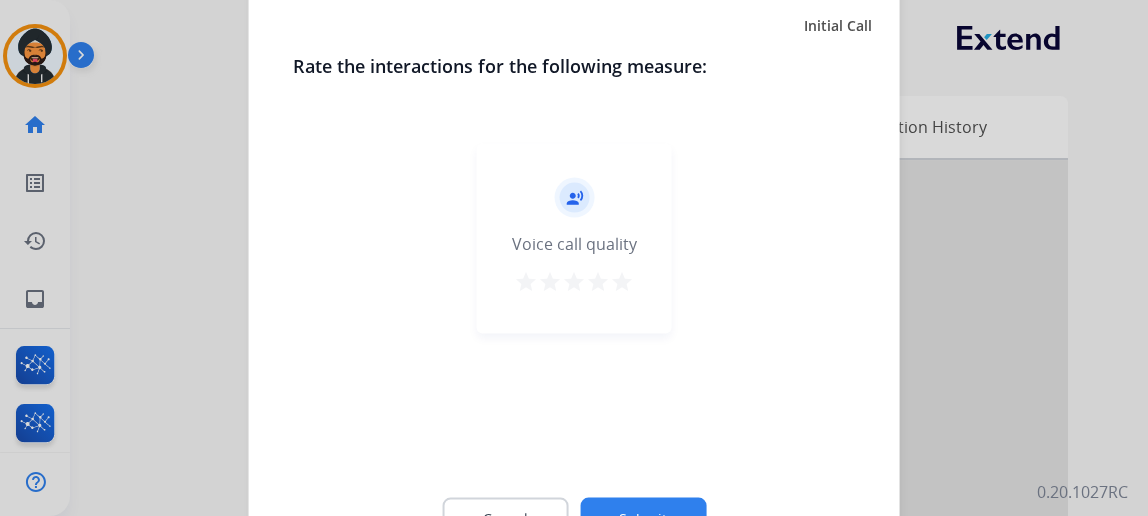 click on "Submit" 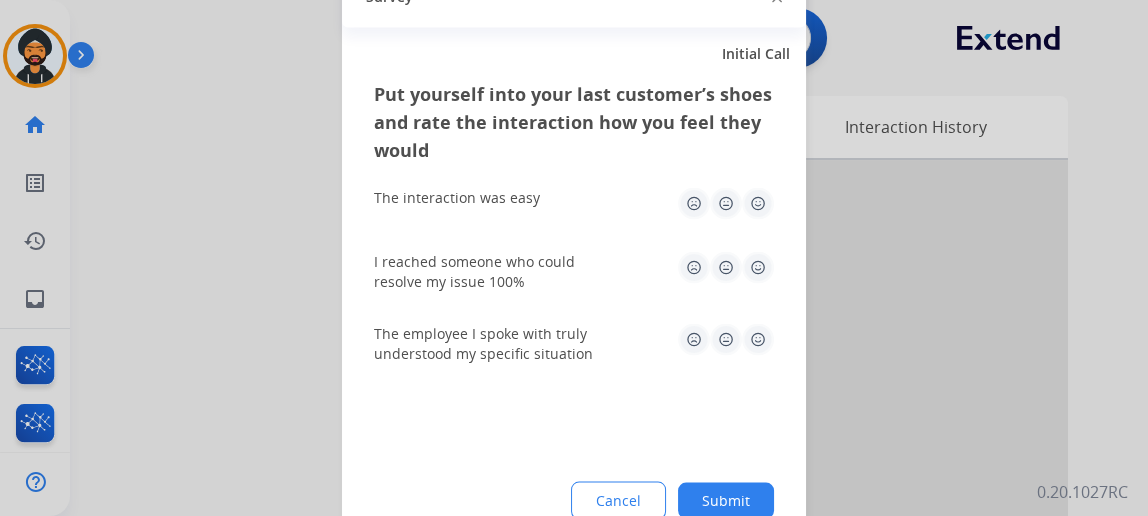 click on "Submit" 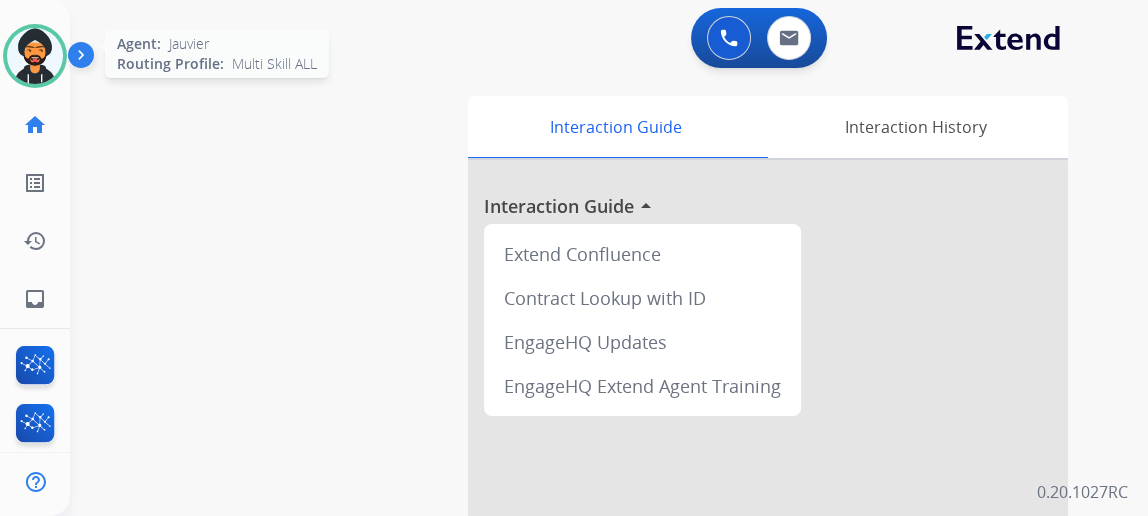 click at bounding box center [35, 56] 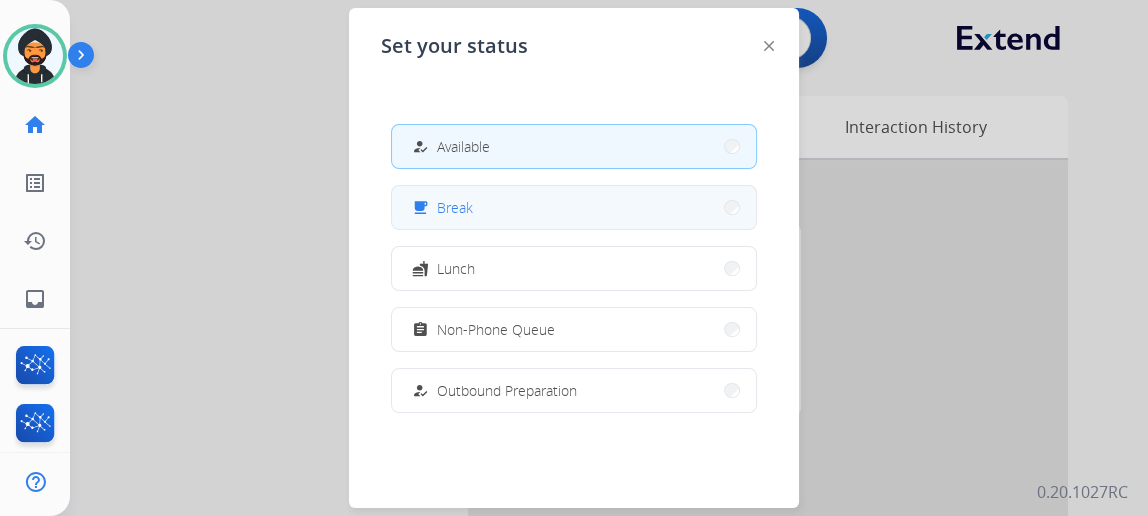 click on "free_breakfast Break" at bounding box center (574, 207) 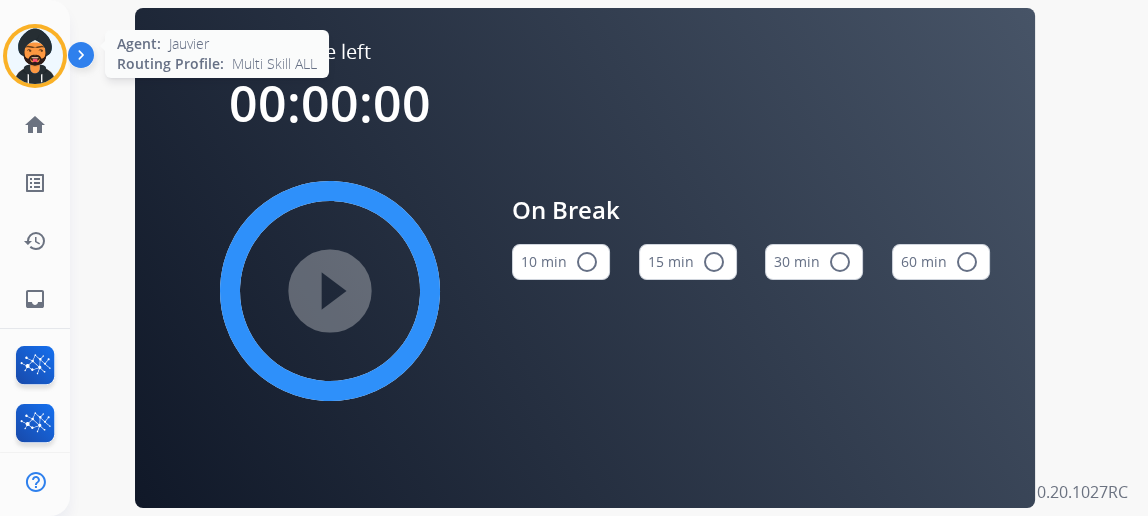 click at bounding box center [35, 56] 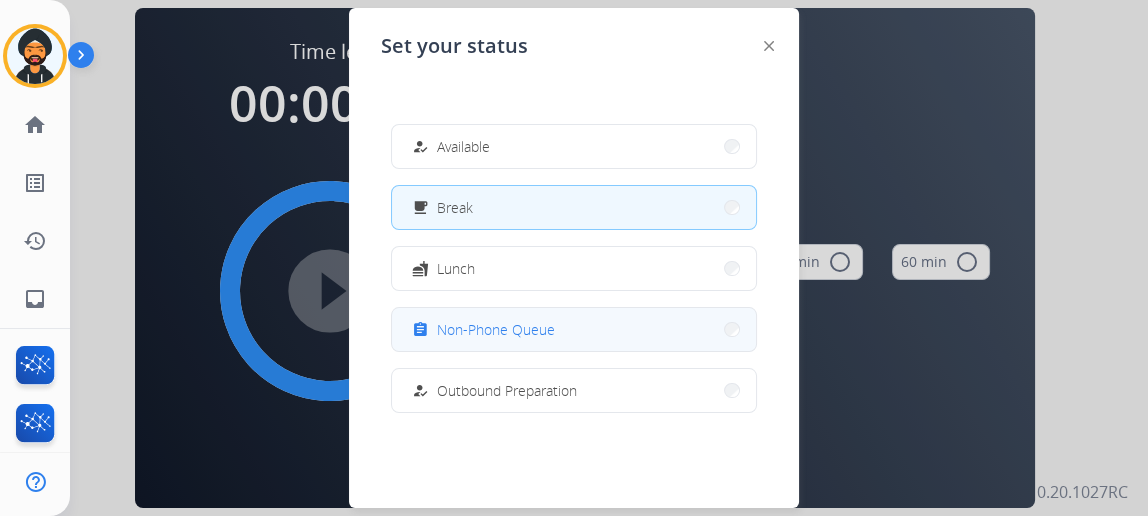 click on "assignment Non-Phone Queue" at bounding box center [574, 329] 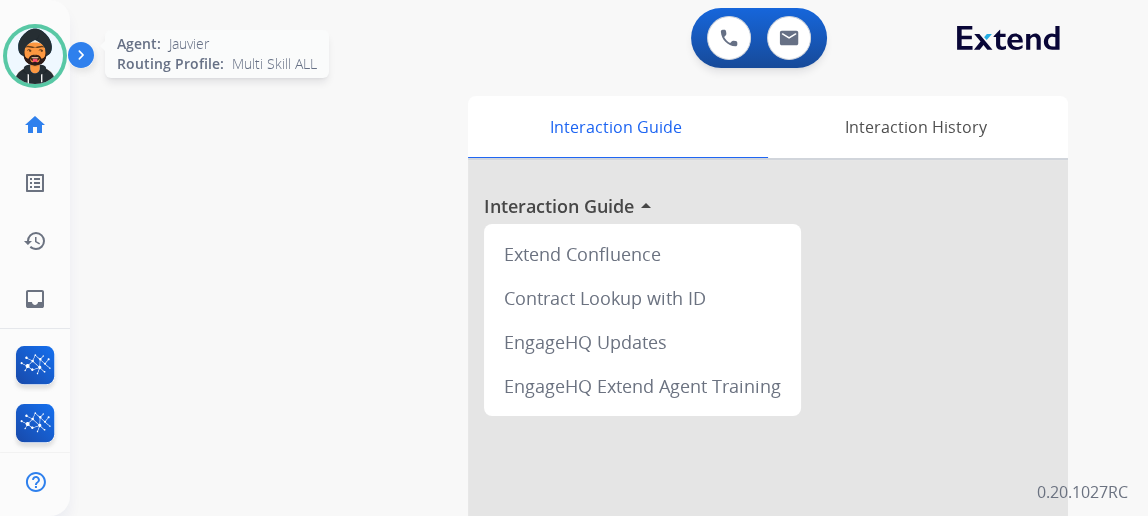 click at bounding box center (35, 56) 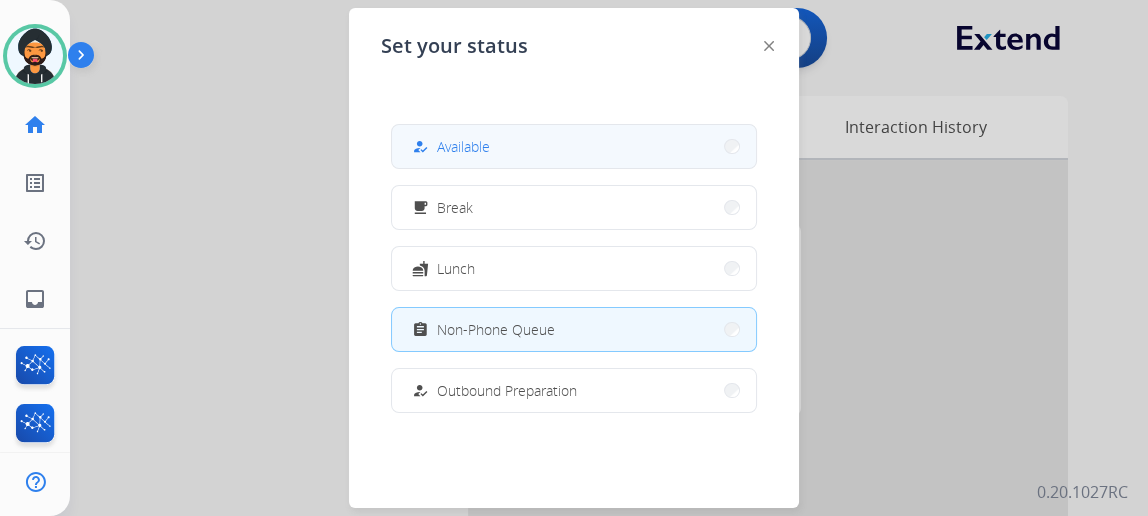click on "how_to_reg Available" at bounding box center [574, 146] 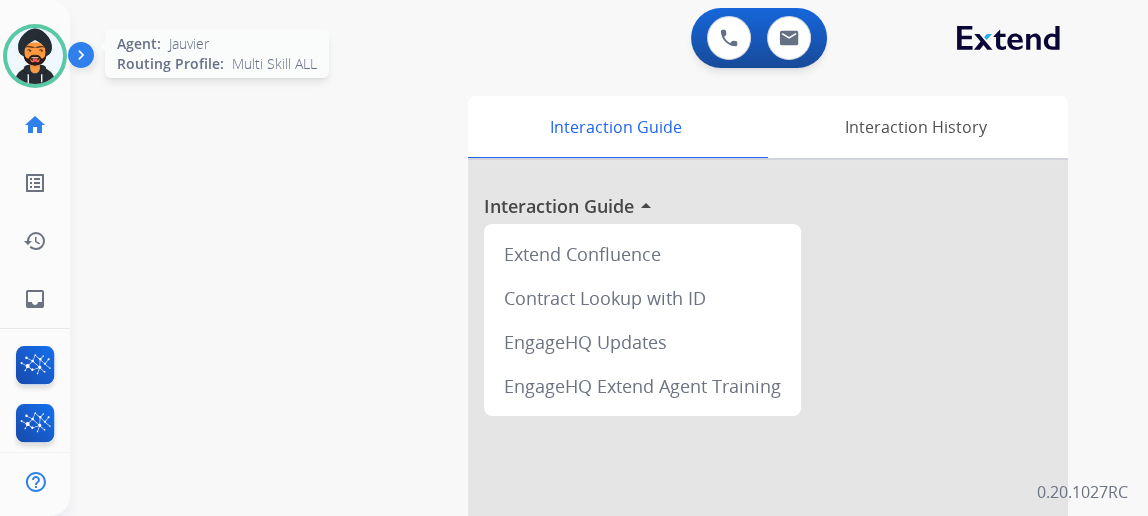 click at bounding box center [35, 56] 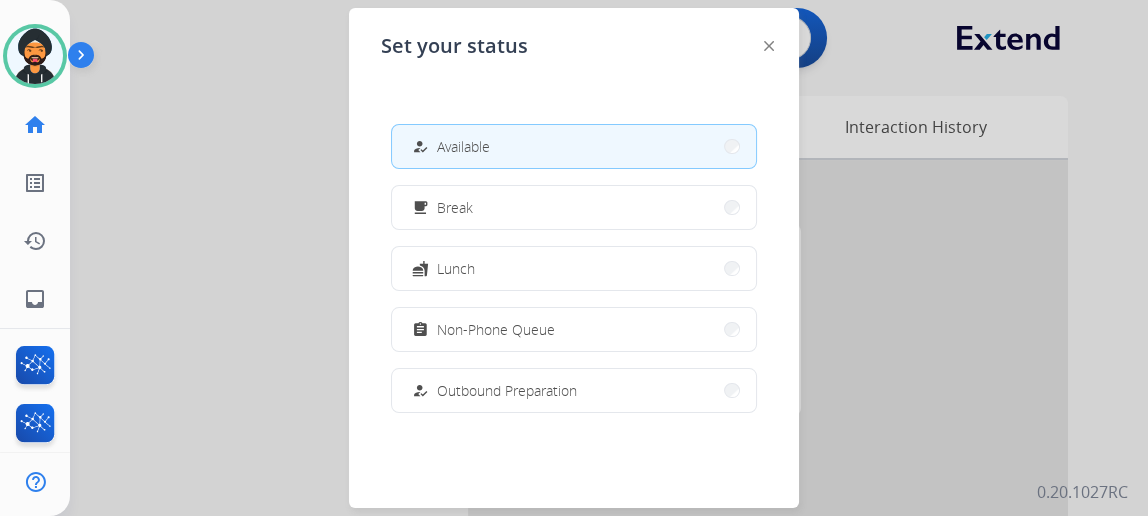 click on "how_to_reg Available" at bounding box center (574, 146) 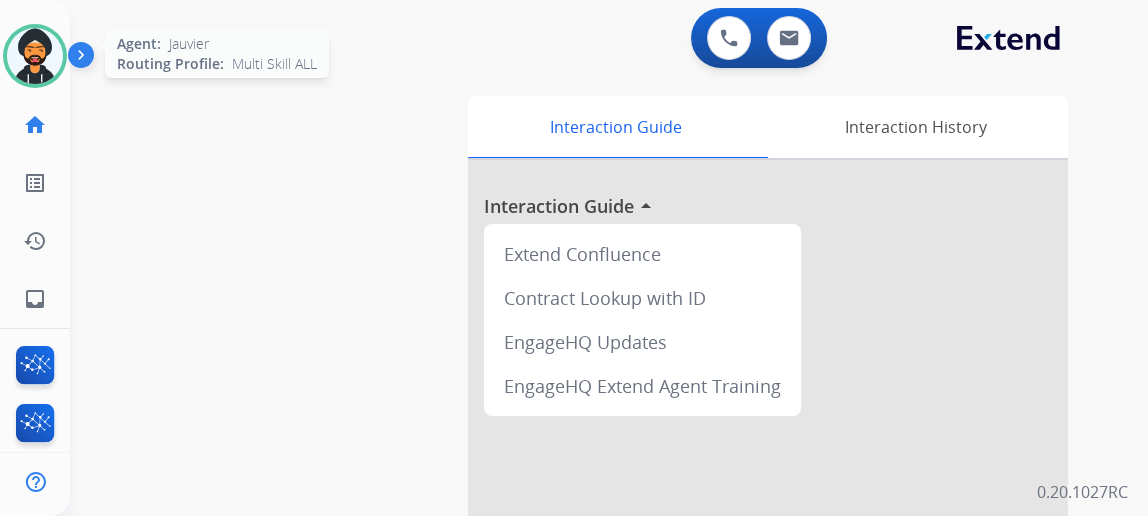 click at bounding box center [35, 56] 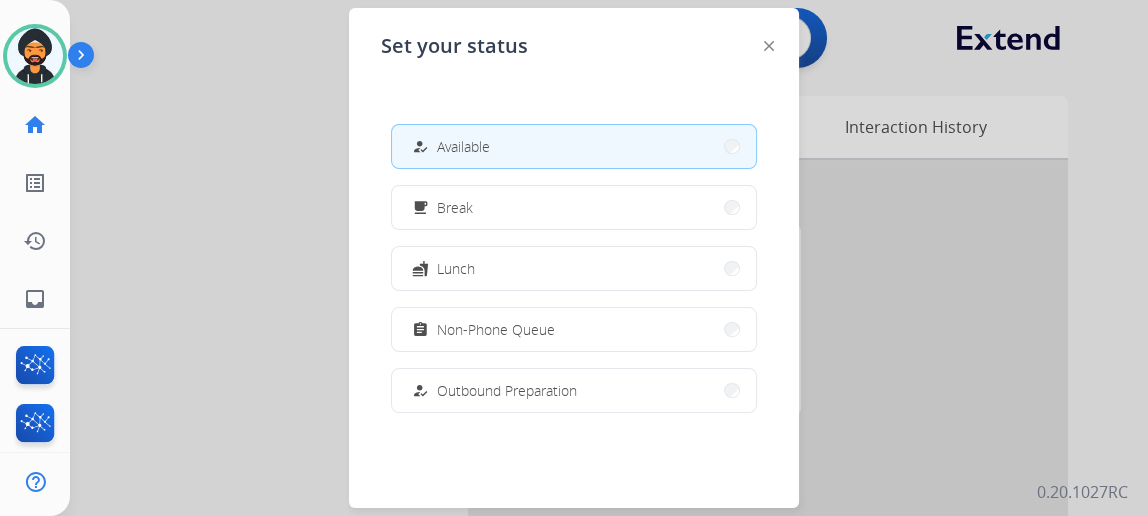 click on "Available" at bounding box center (463, 146) 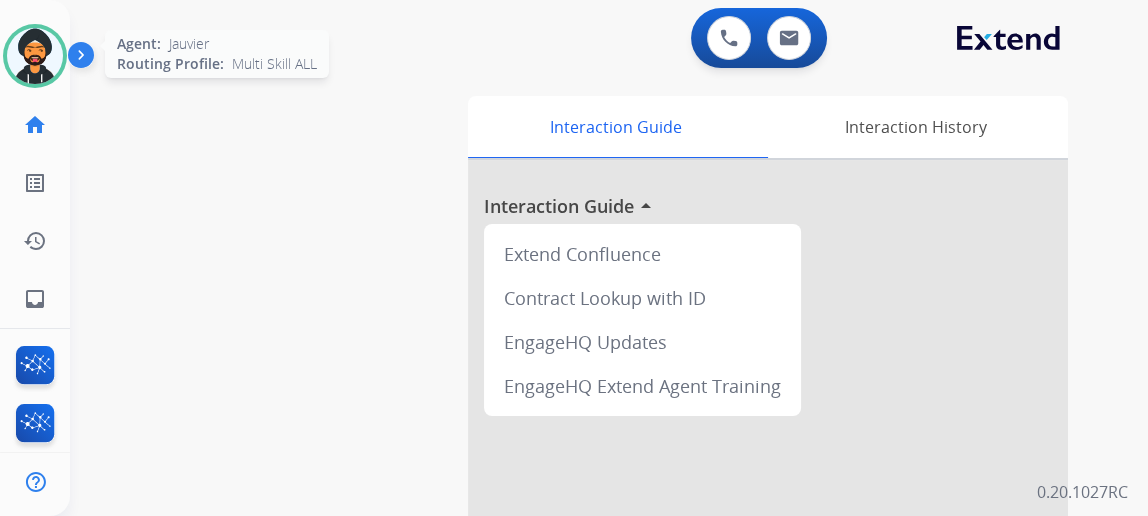 click at bounding box center (35, 56) 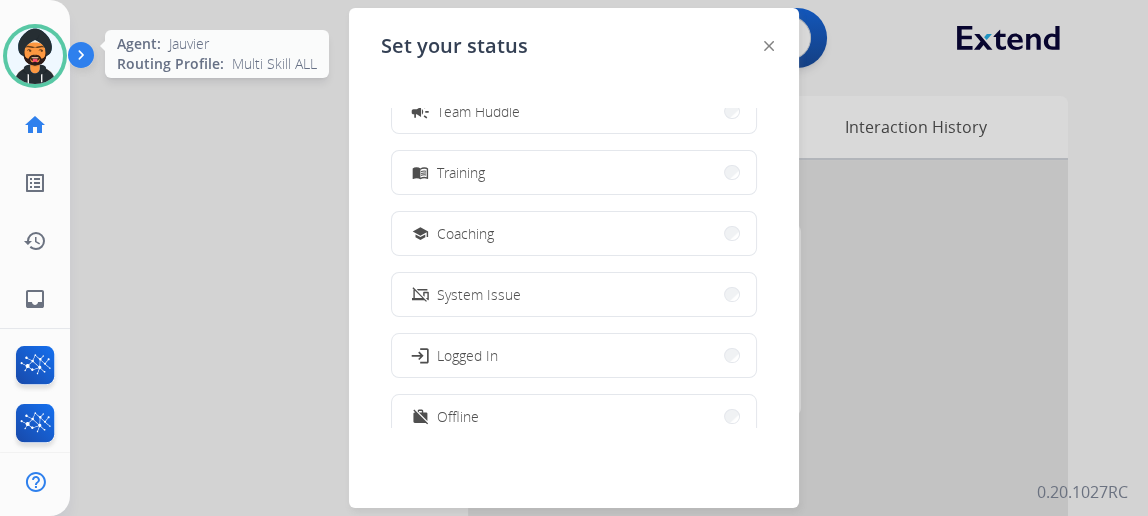 scroll, scrollTop: 345, scrollLeft: 0, axis: vertical 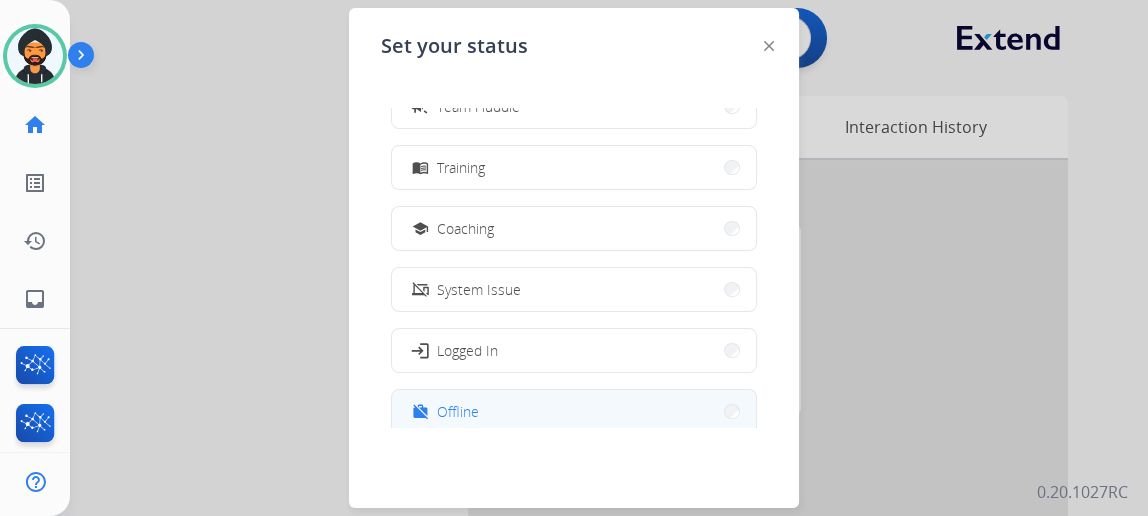 click on "work_off Offline" at bounding box center (574, 411) 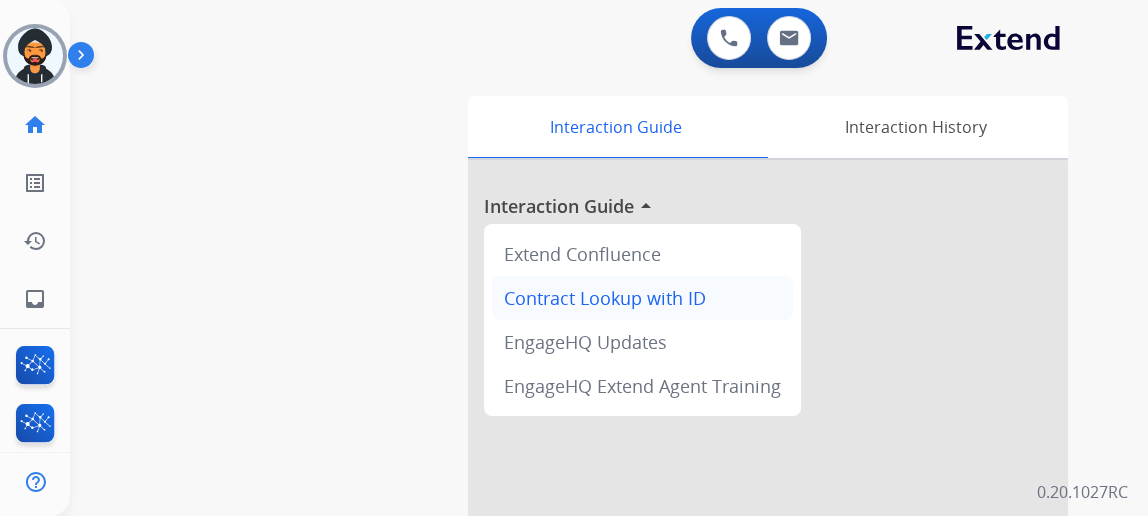 click at bounding box center [35, 56] 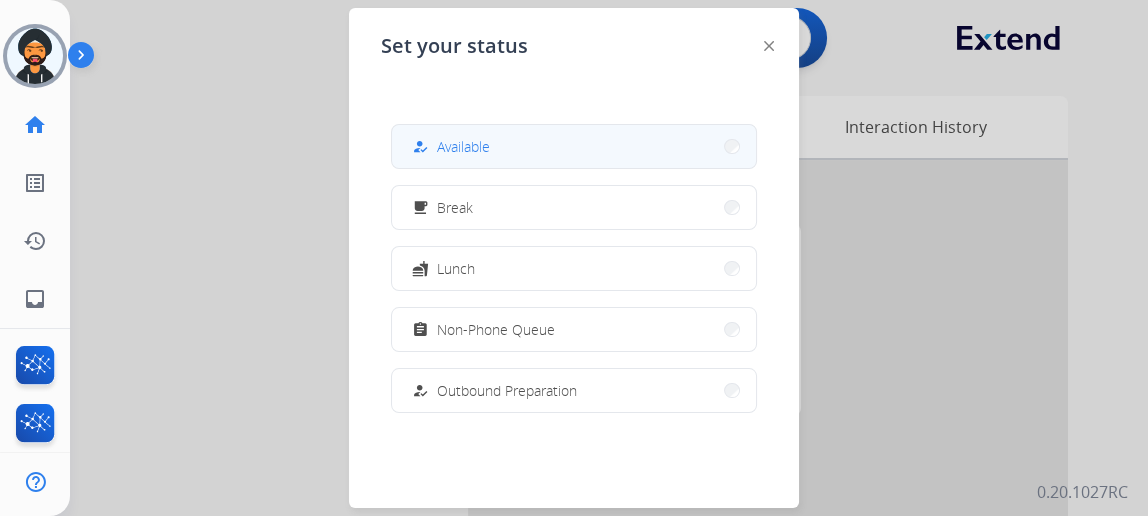 click on "how_to_reg Available" at bounding box center (574, 146) 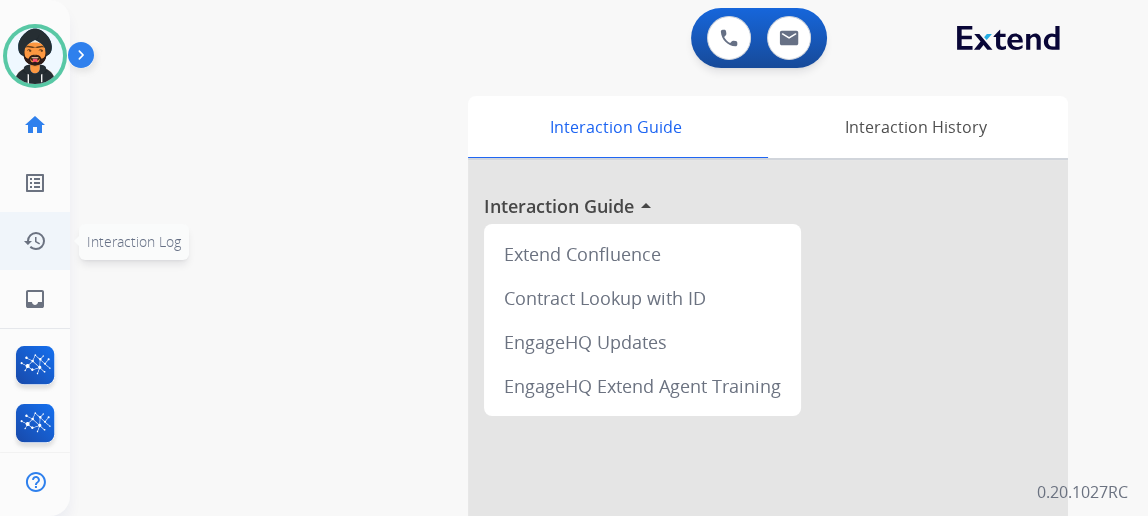 click at bounding box center [35, 56] 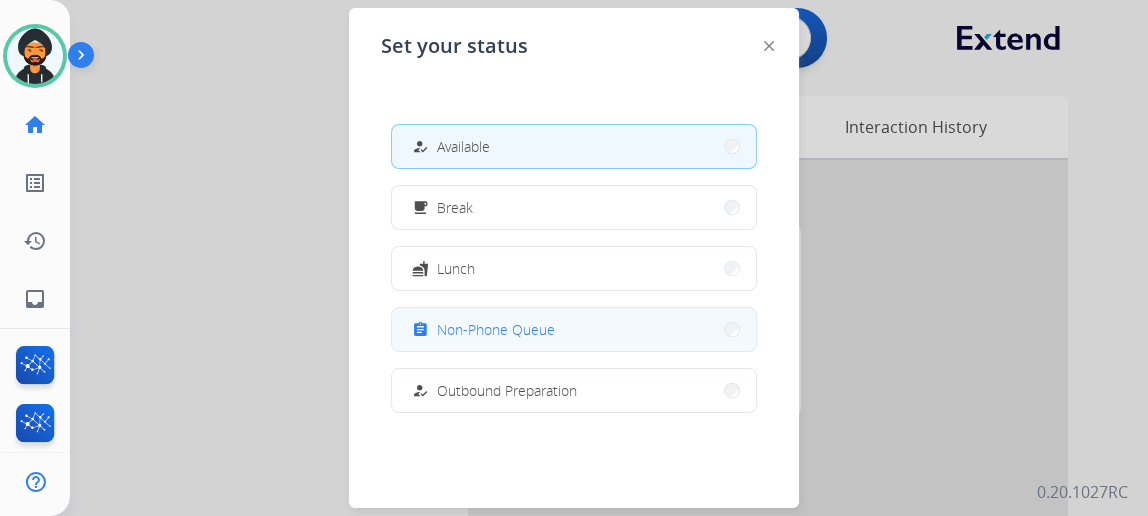 click on "assignment Non-Phone Queue" at bounding box center (574, 329) 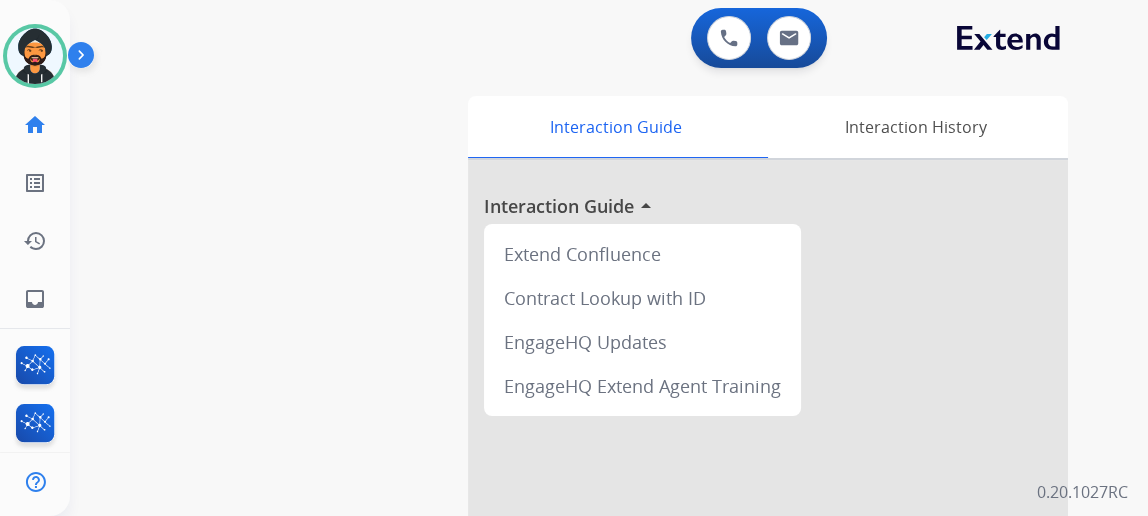 click at bounding box center (35, 56) 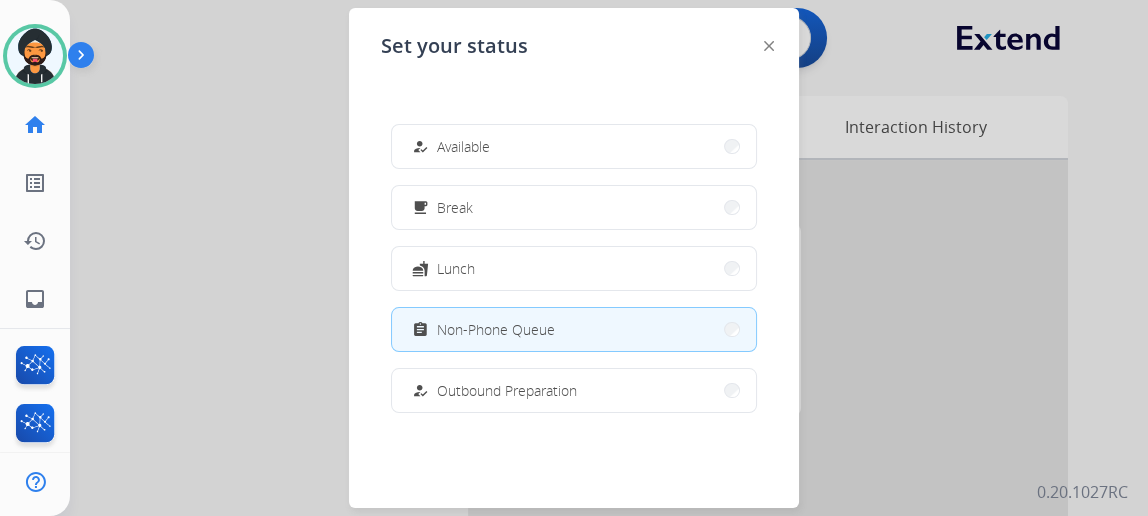 click on "assignment Non-Phone Queue" at bounding box center (574, 329) 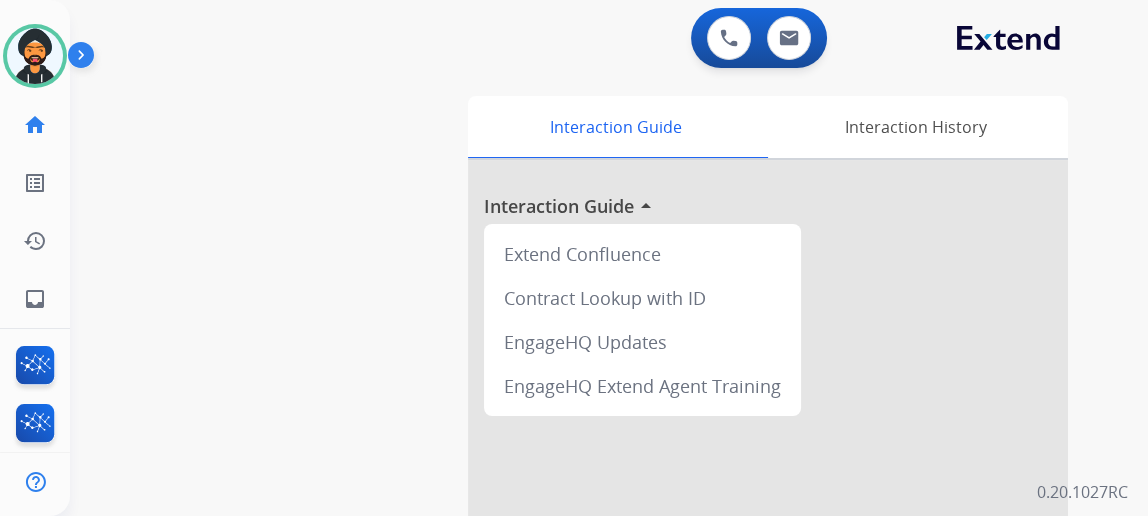click at bounding box center [35, 56] 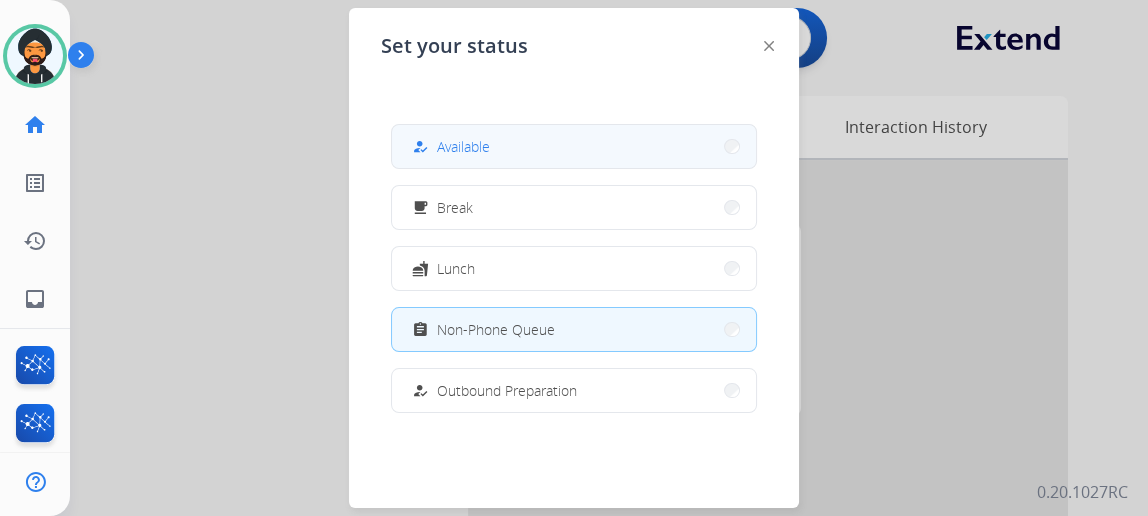 click on "how_to_reg Available" at bounding box center [574, 146] 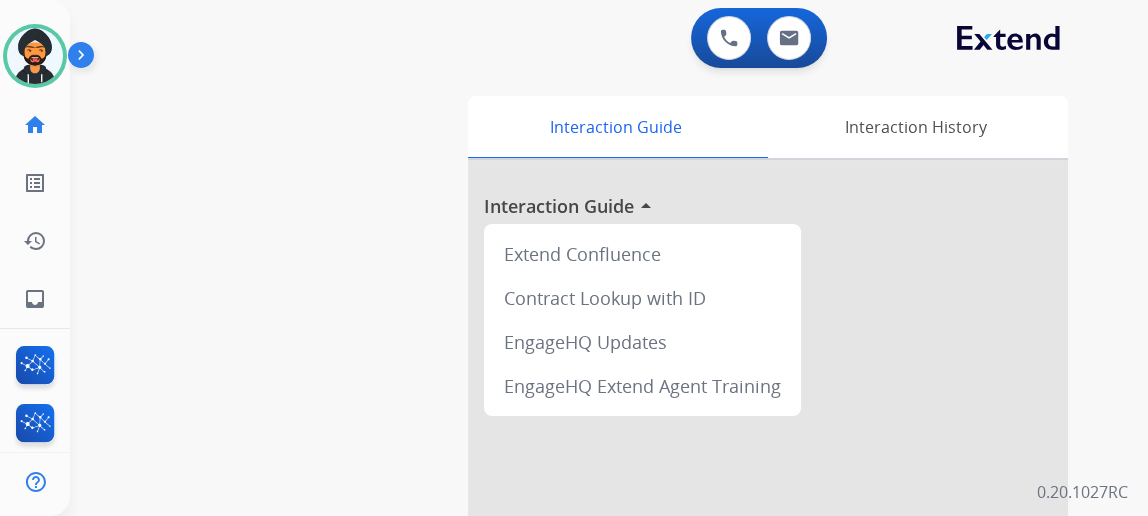 click on "Jauvier   Available  Edit Avatar  Agent:   Jauvier  Routing Profile:  Multi Skill ALL home  Home  Home list_alt  Outbound Leads  Outbound Leads history  Interaction Log  Interaction Log inbox  Emails  Emails" 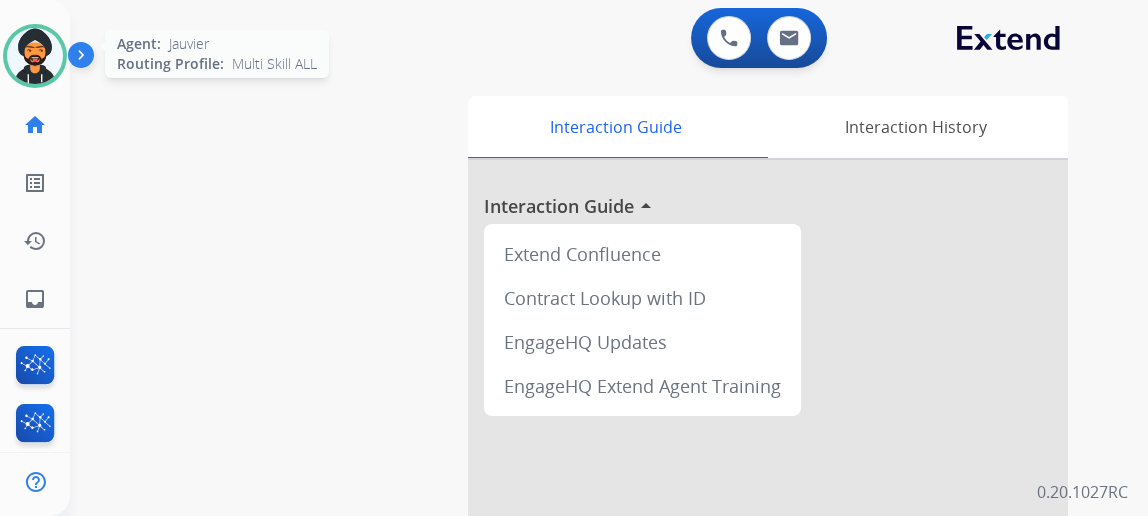 click at bounding box center [35, 56] 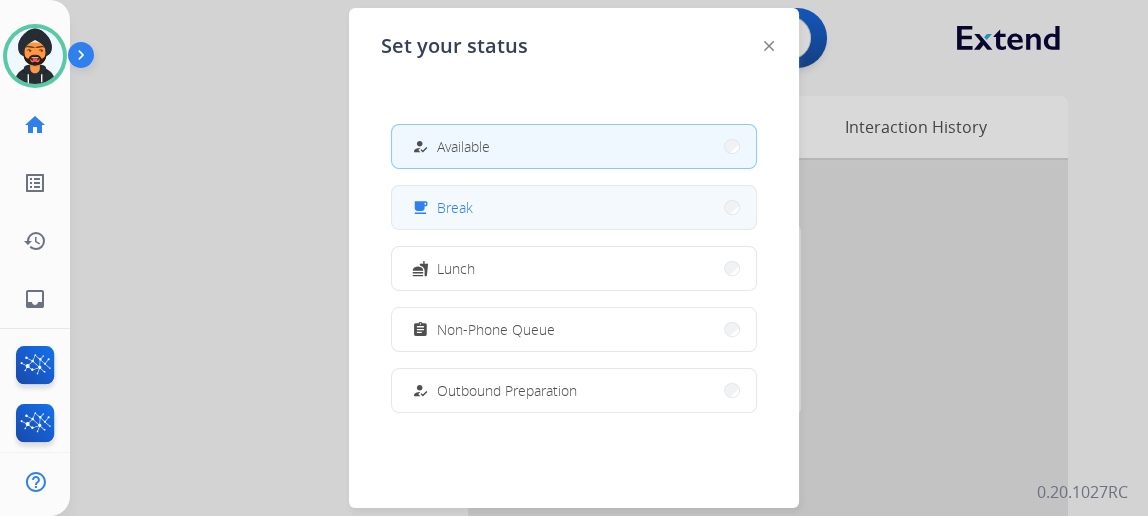 click on "free_breakfast Break" at bounding box center [574, 207] 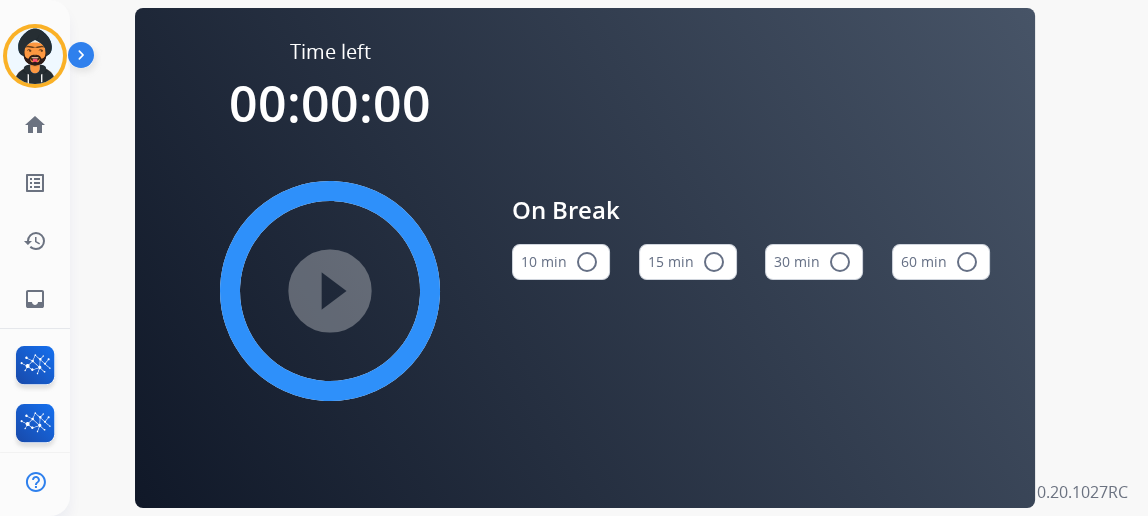 click on "15 min  radio_button_unchecked" at bounding box center [688, 262] 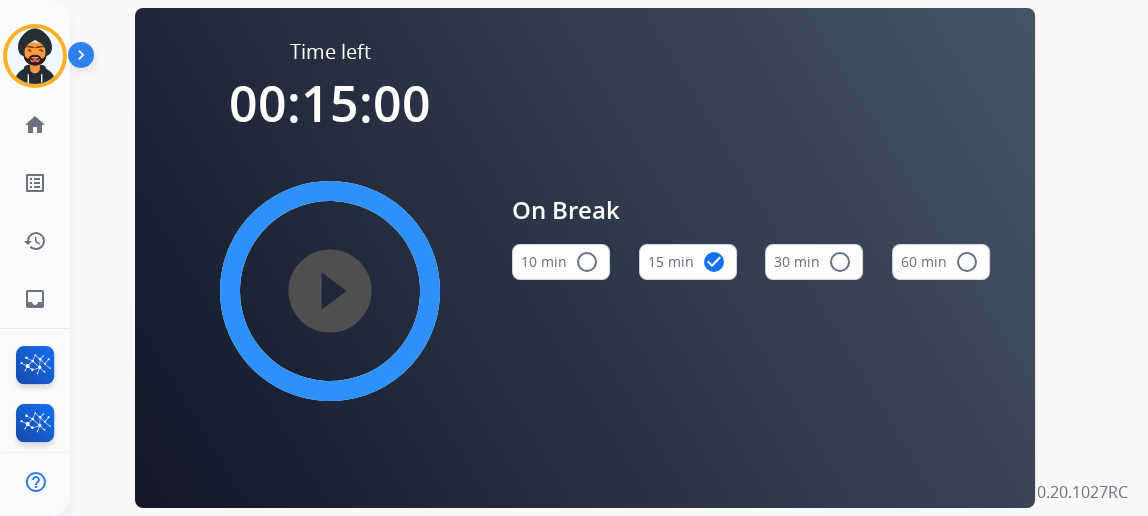 click on "play_circle_filled" at bounding box center [330, 291] 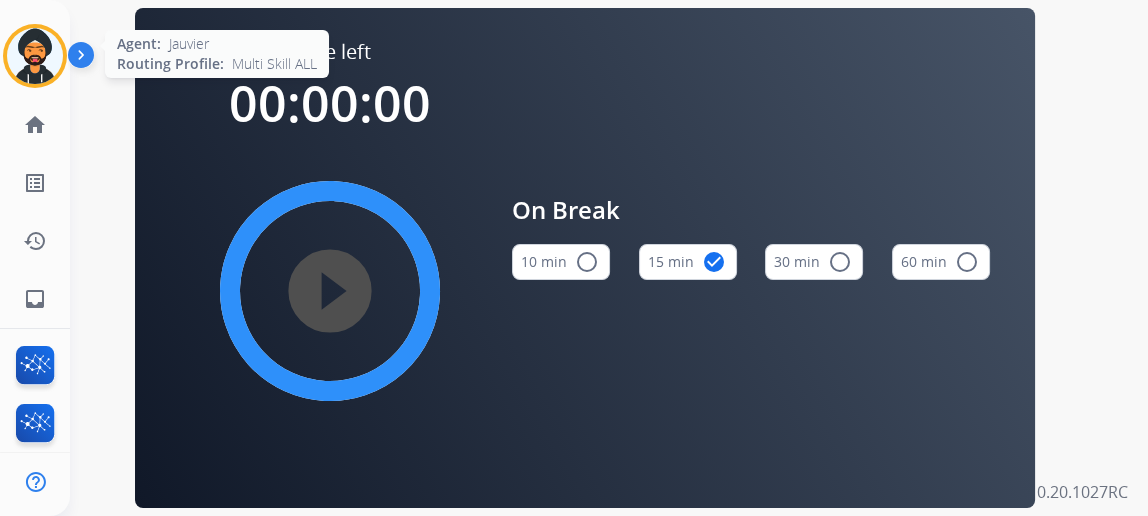 click at bounding box center [35, 56] 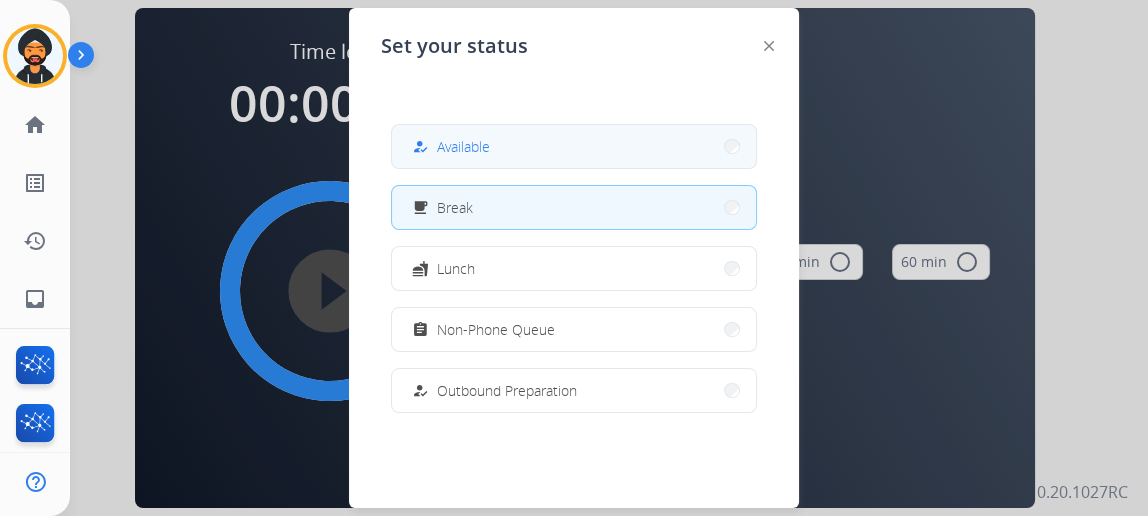 click on "how_to_reg Available" at bounding box center [574, 146] 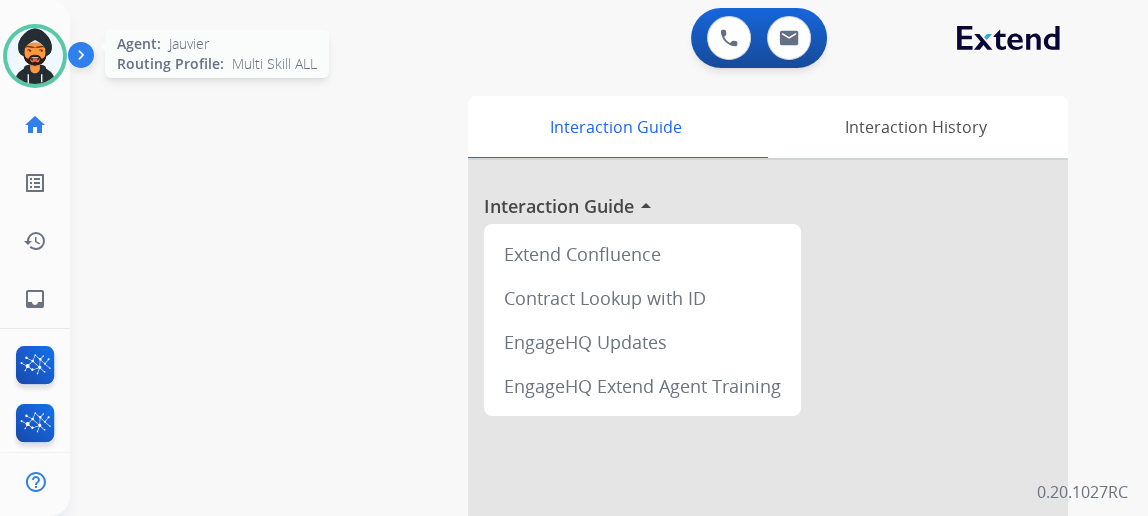 click at bounding box center (35, 56) 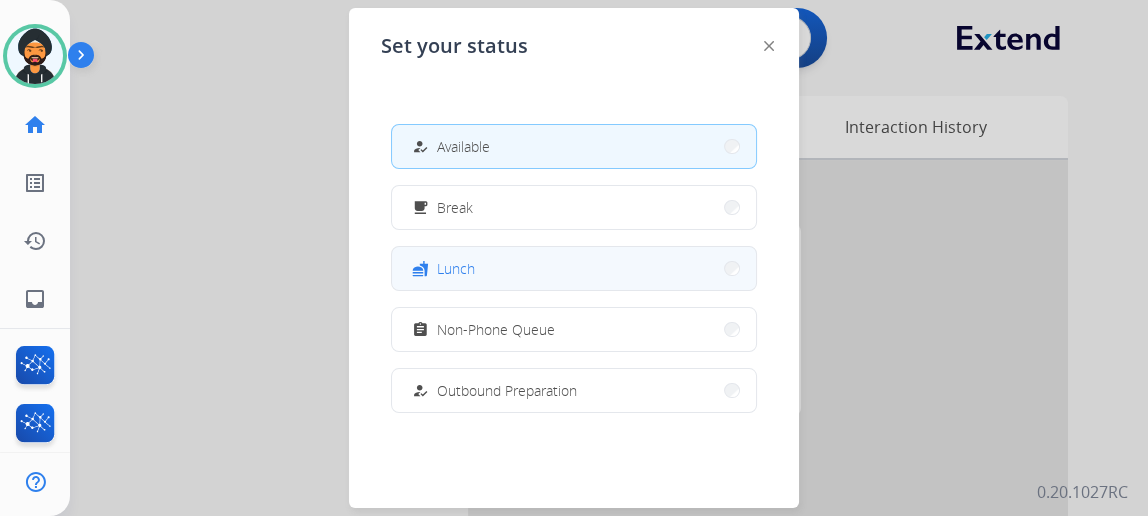 click on "fastfood Lunch" at bounding box center [574, 268] 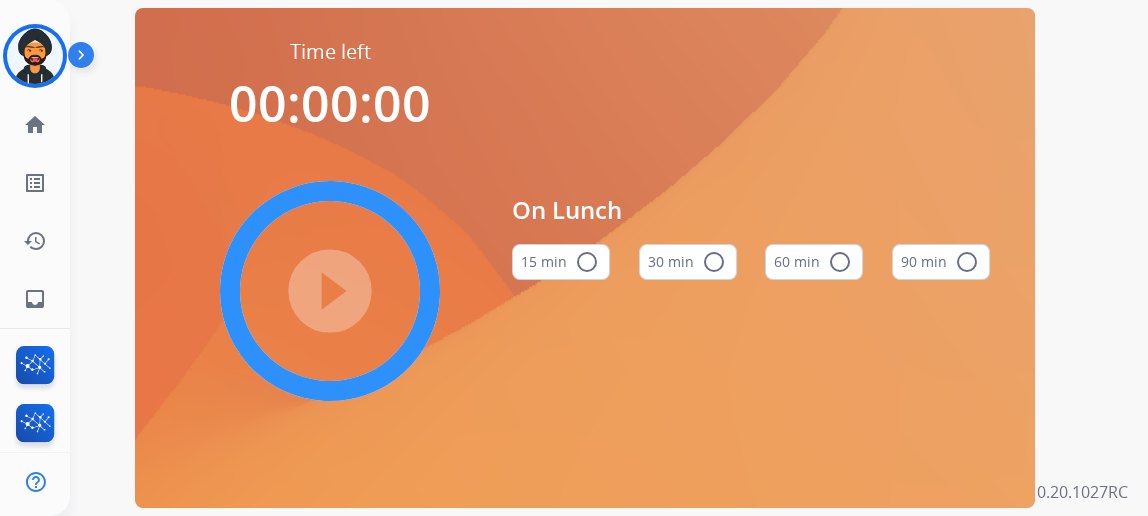 click at bounding box center (35, 56) 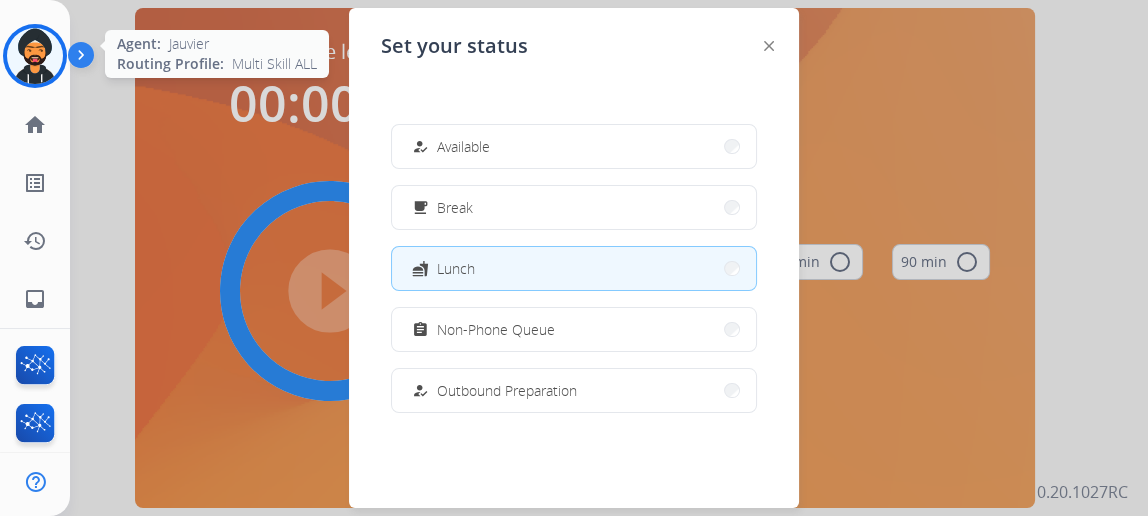 click on "assignment Non-Phone Queue" at bounding box center (481, 330) 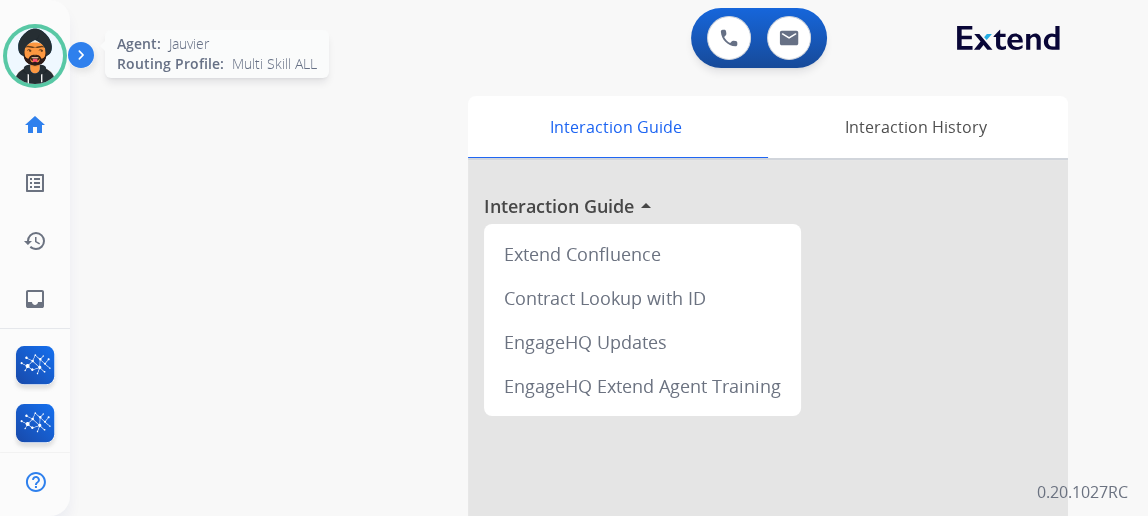 click at bounding box center (35, 56) 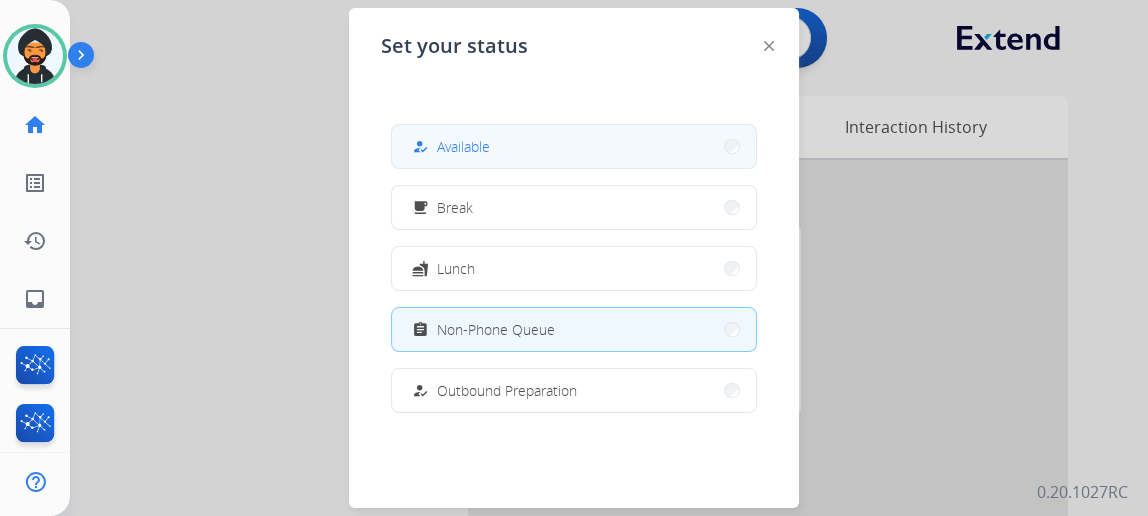 click on "how_to_reg Available" at bounding box center [574, 146] 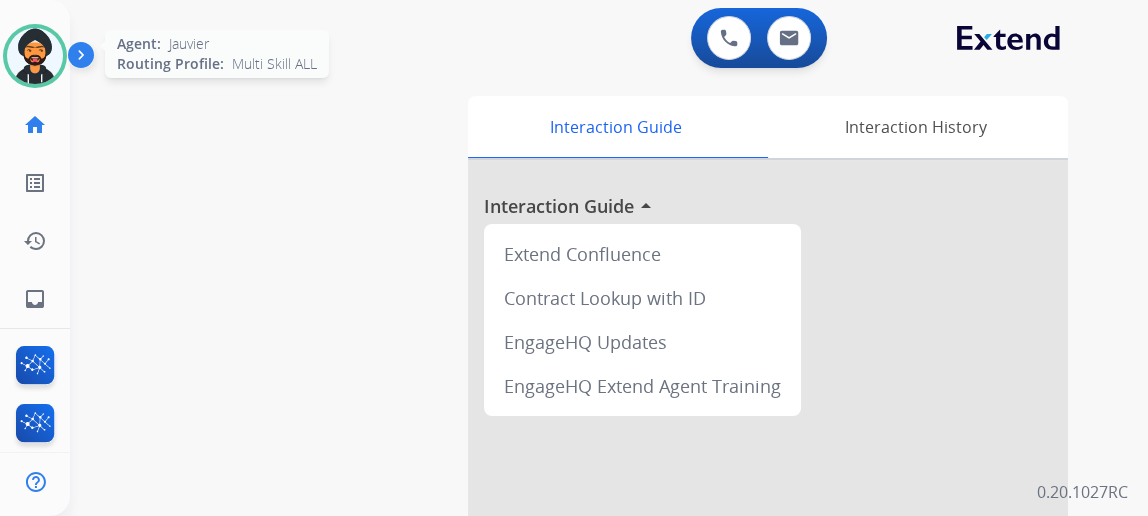 click at bounding box center (35, 56) 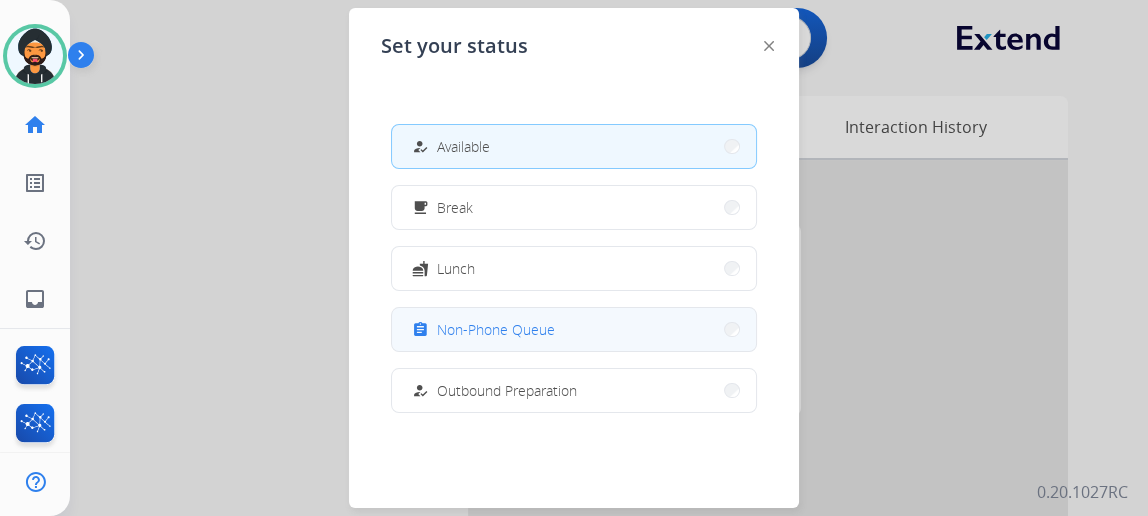 click on "assignment Non-Phone Queue" at bounding box center [574, 329] 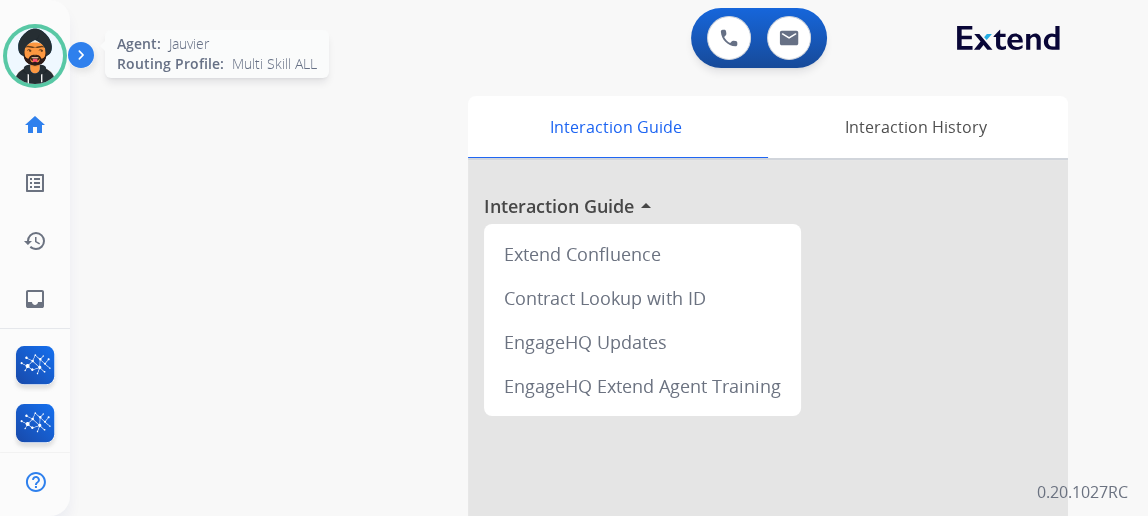 click on "Agent:   Jauvier  Routing Profile:  Multi Skill ALL" 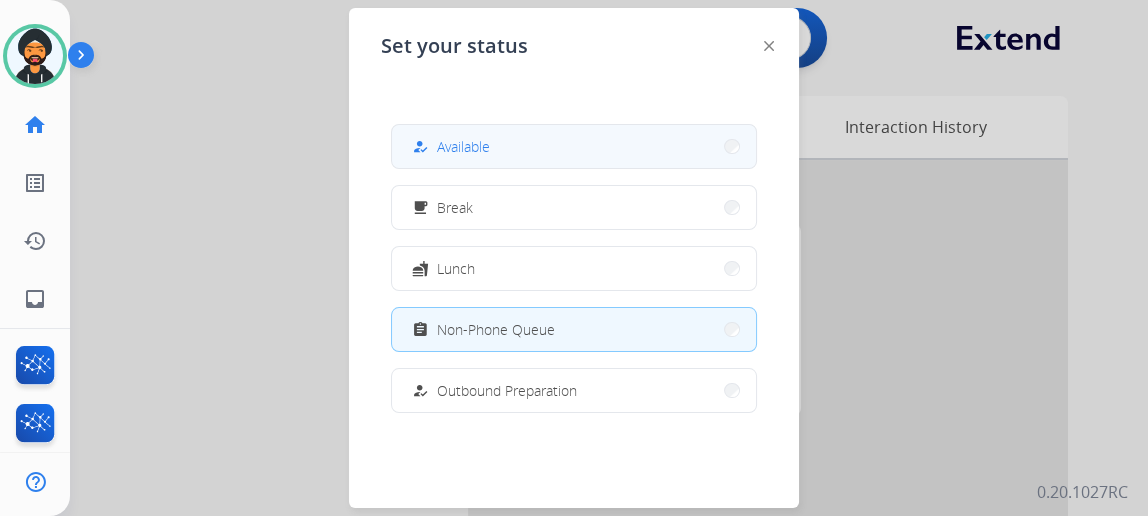 click on "how_to_reg Available" at bounding box center [574, 146] 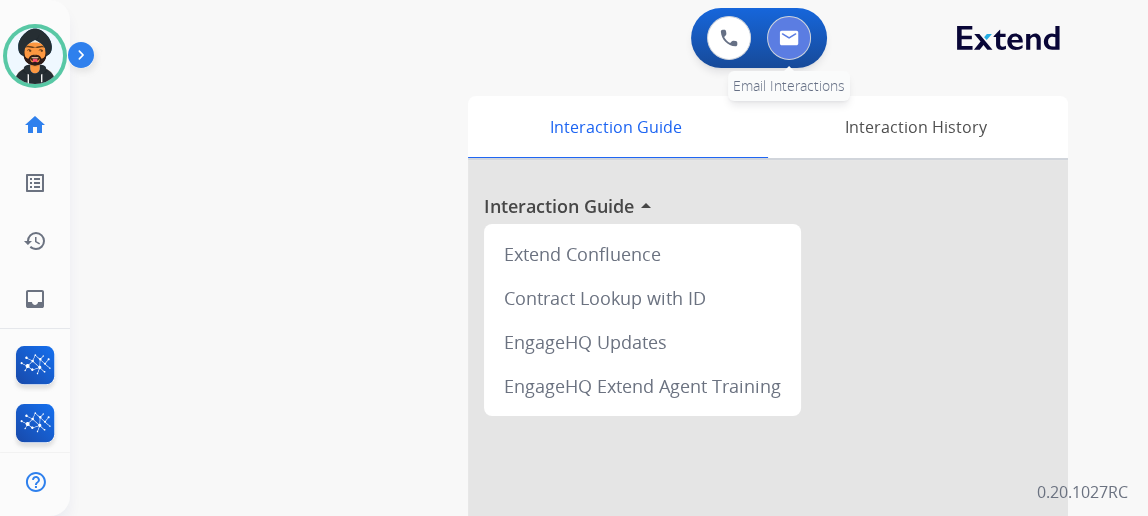 click at bounding box center (789, 38) 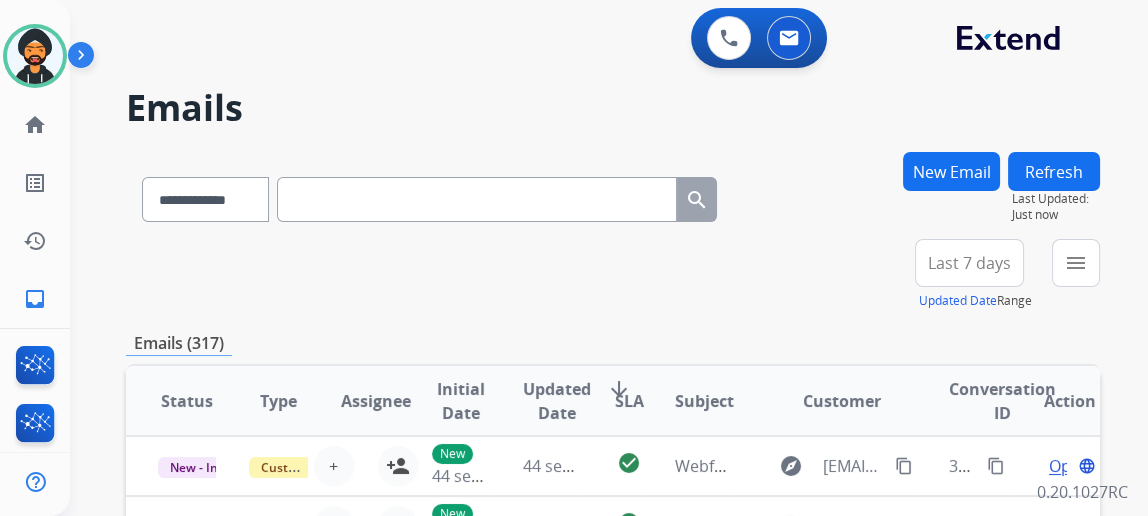 paste on "**********" 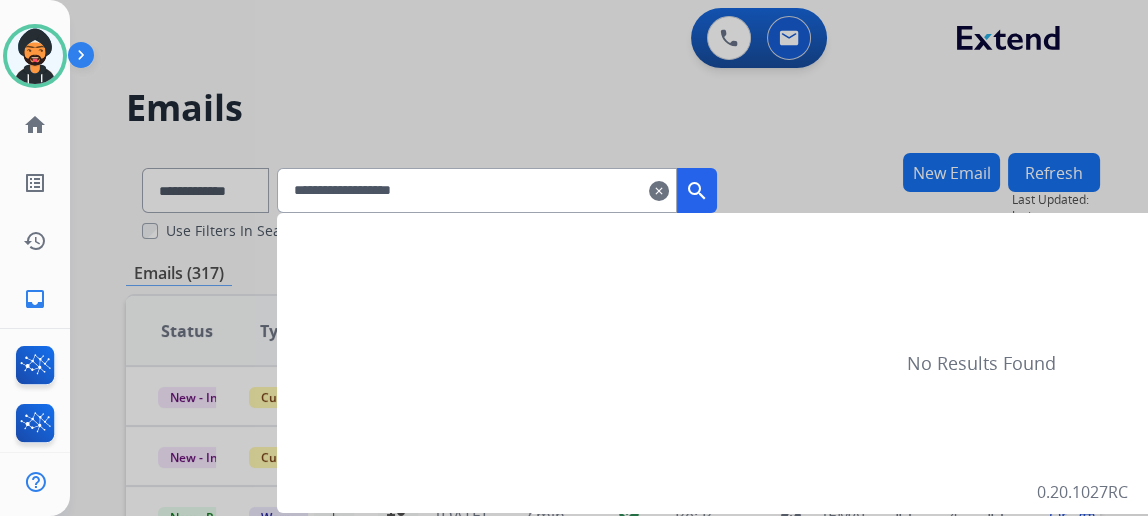 type on "**********" 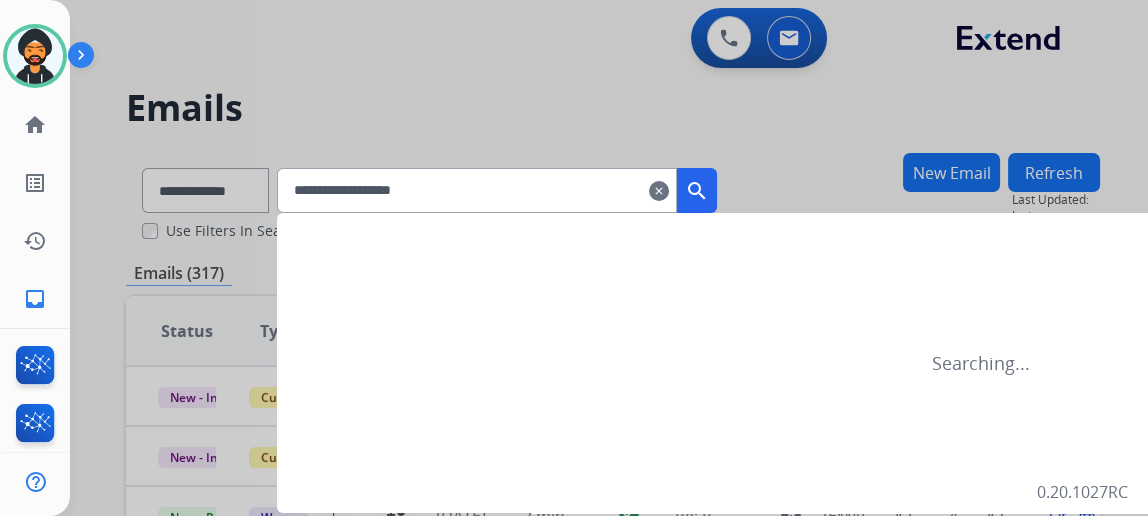click on "search" at bounding box center [697, 191] 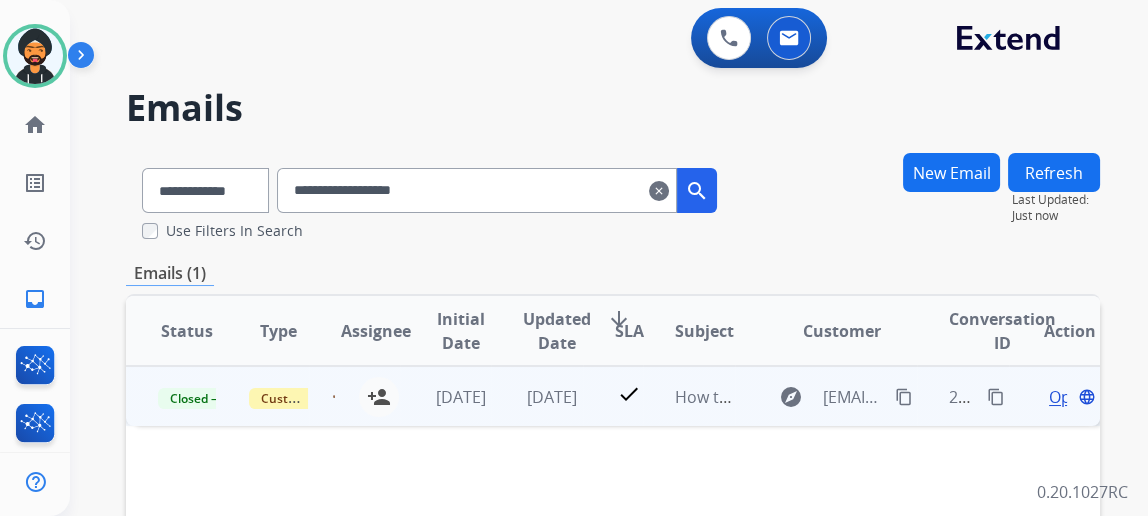 click on "Open" at bounding box center (1069, 397) 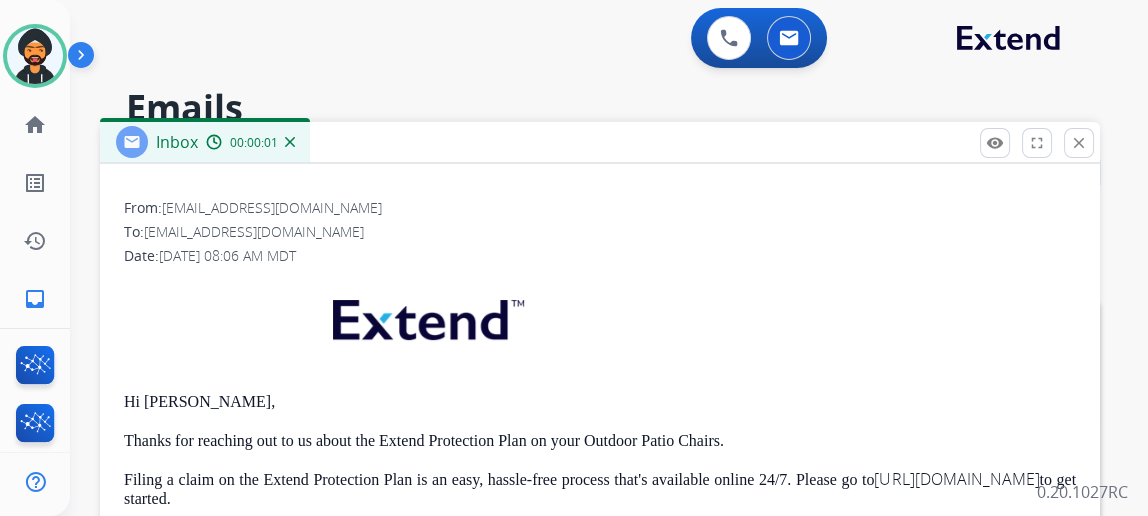 scroll, scrollTop: 267, scrollLeft: 0, axis: vertical 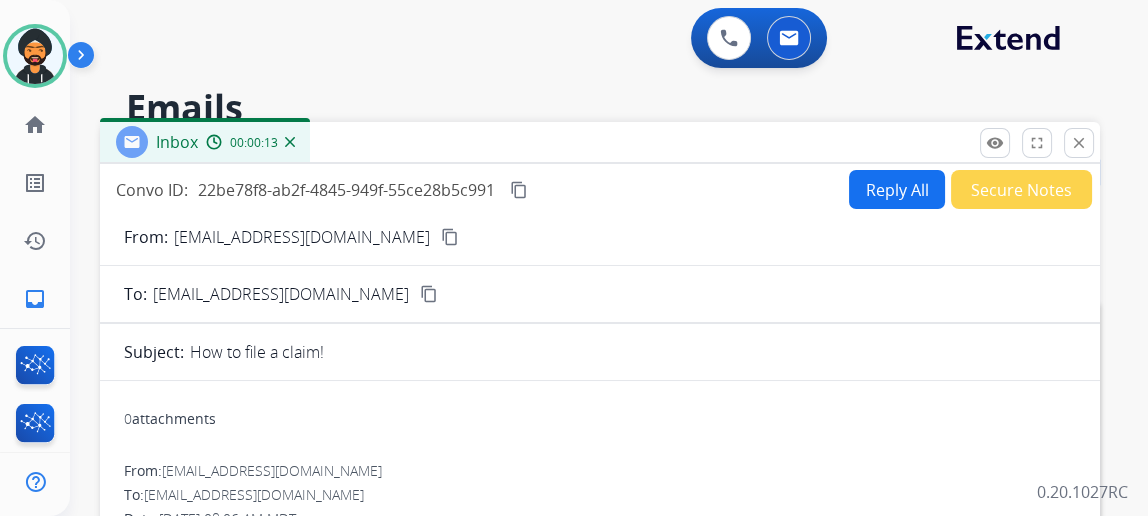 click on "Reply All Secure Notes" at bounding box center [967, 189] 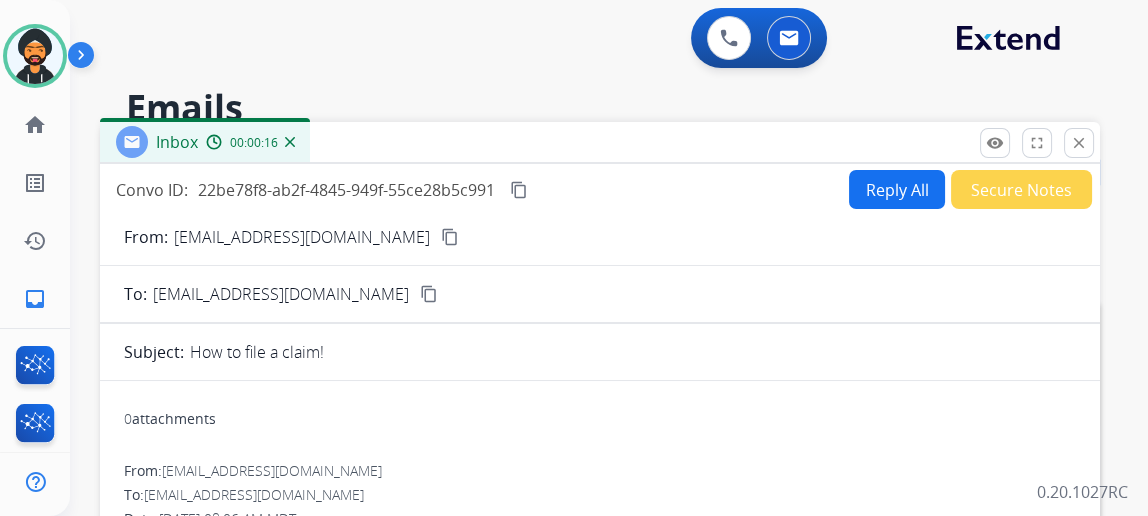 click on "Reply All" at bounding box center (897, 189) 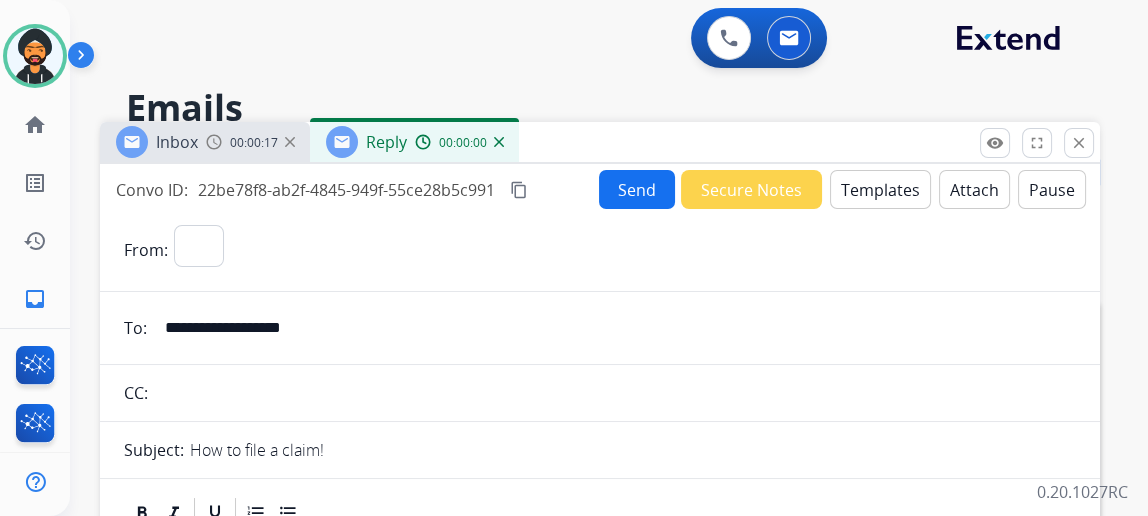 select on "**********" 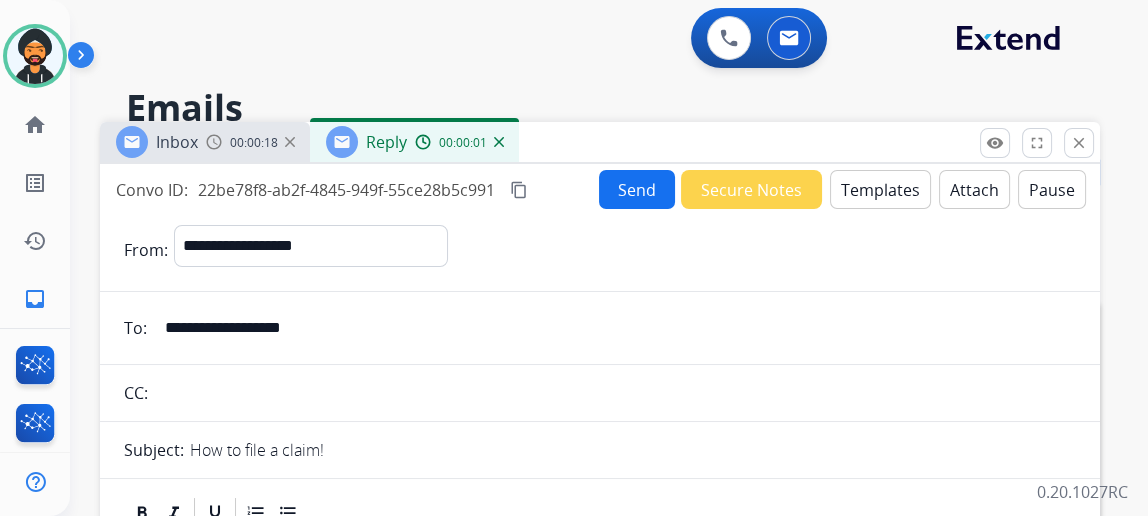 click on "Templates" at bounding box center [880, 189] 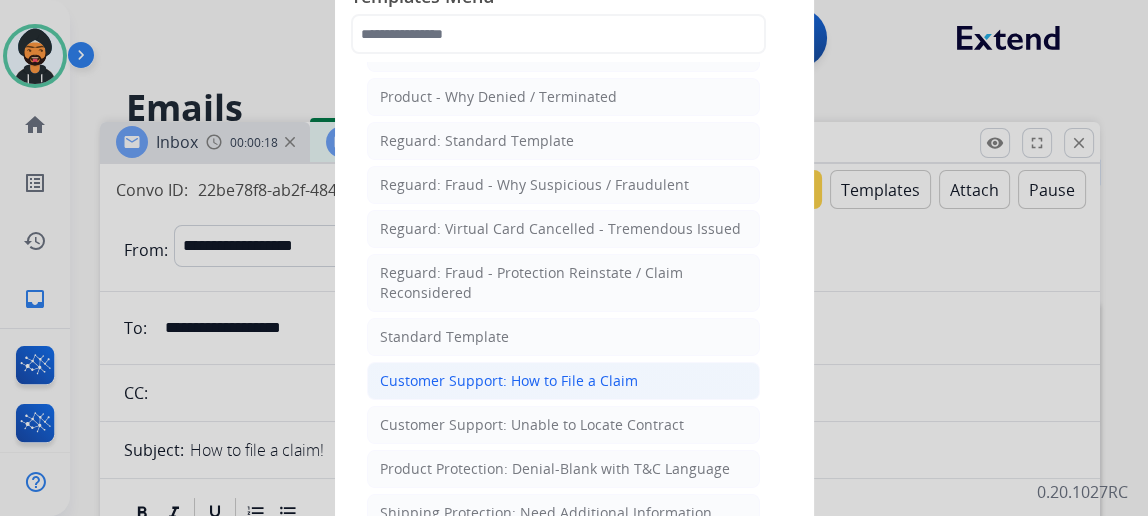 scroll, scrollTop: 181, scrollLeft: 0, axis: vertical 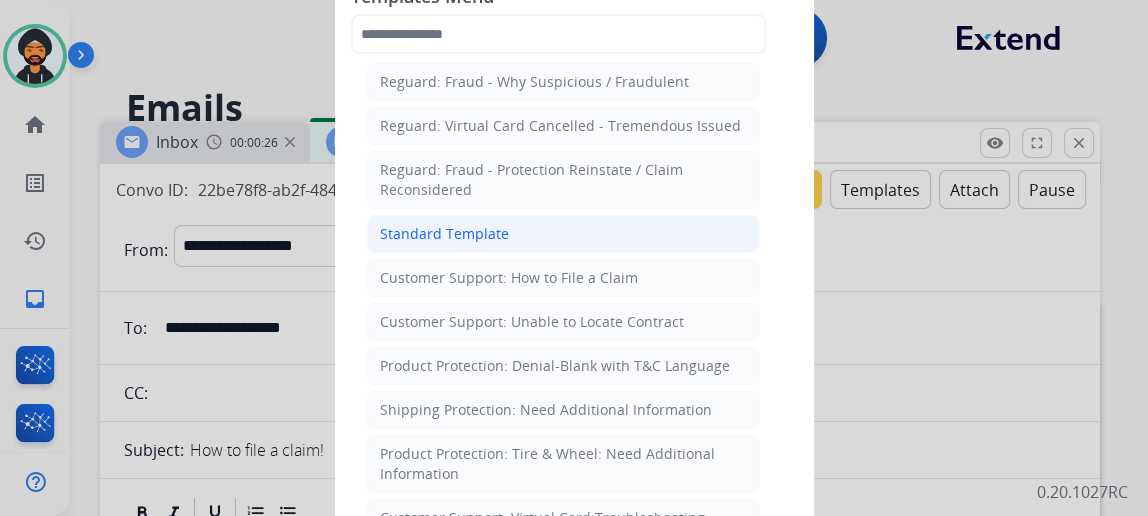 click on "Standard Template" 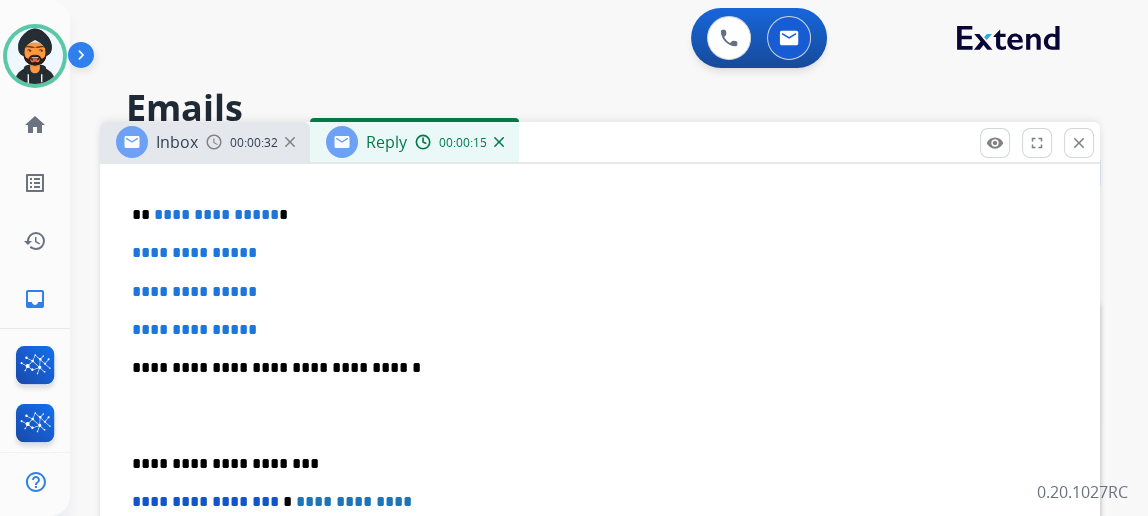 scroll, scrollTop: 545, scrollLeft: 0, axis: vertical 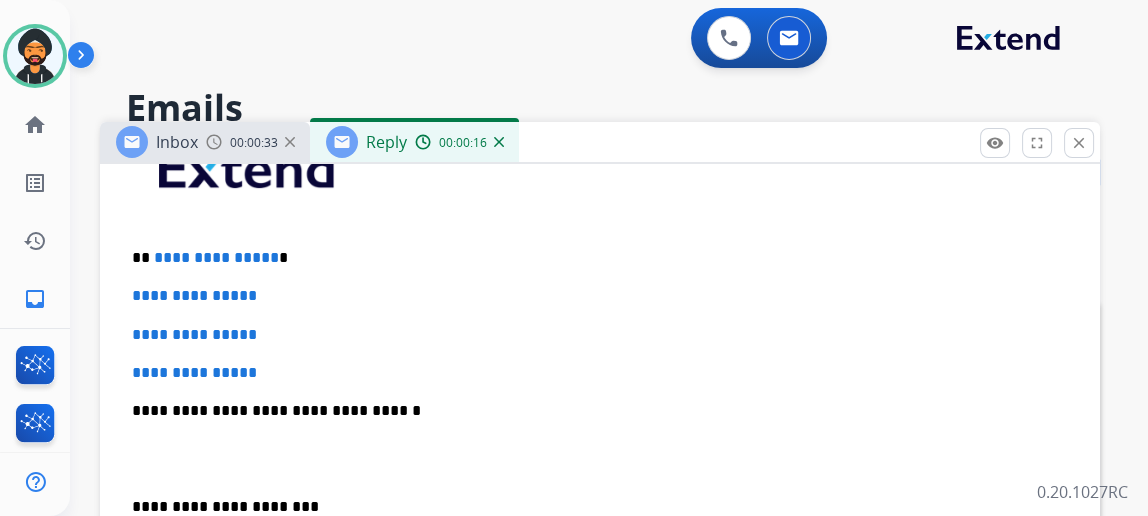 click on "**********" at bounding box center [216, 257] 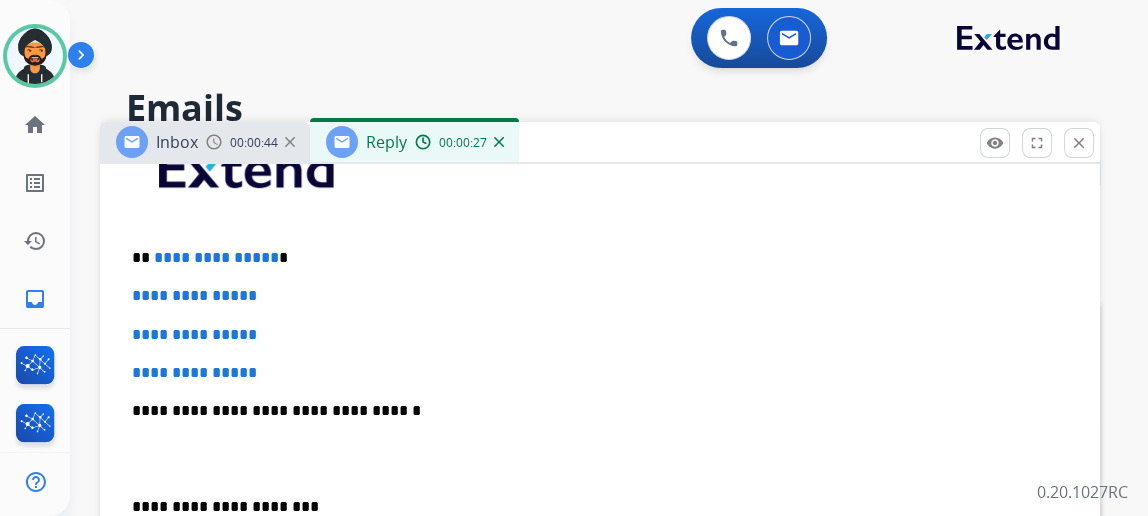 type 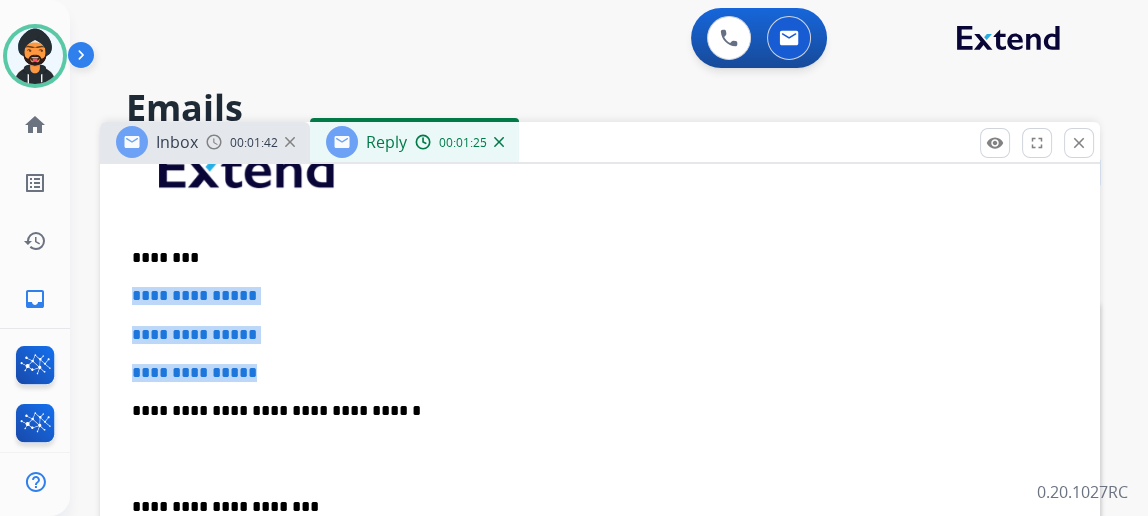 drag, startPoint x: 312, startPoint y: 372, endPoint x: 143, endPoint y: 297, distance: 184.89456 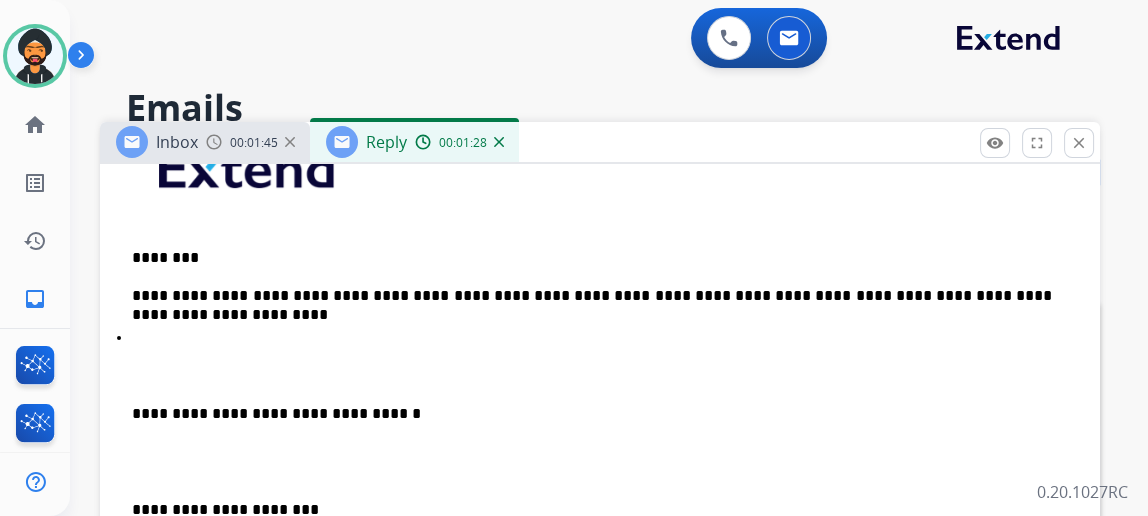 click on "**********" at bounding box center (600, 459) 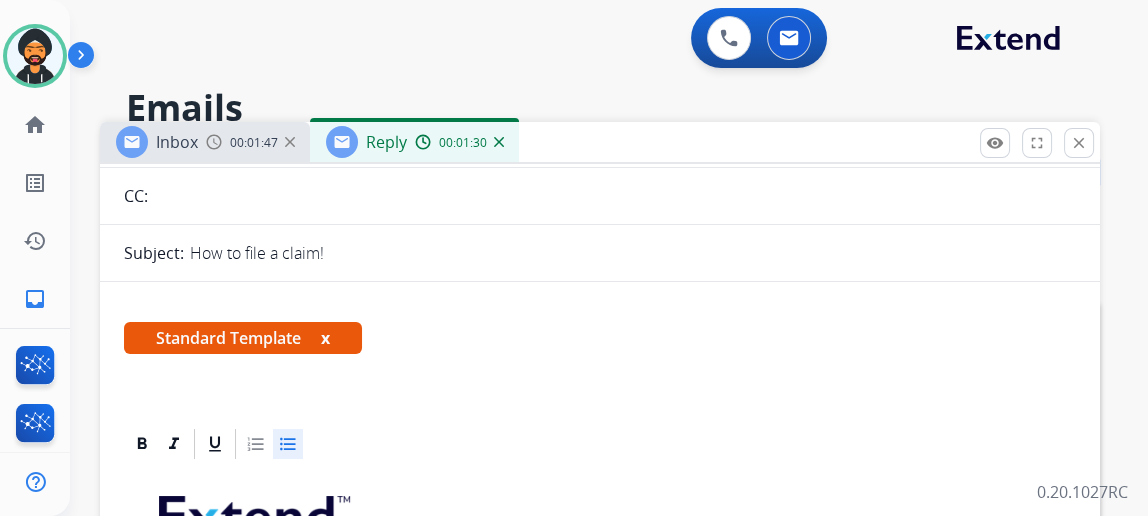 scroll, scrollTop: 363, scrollLeft: 0, axis: vertical 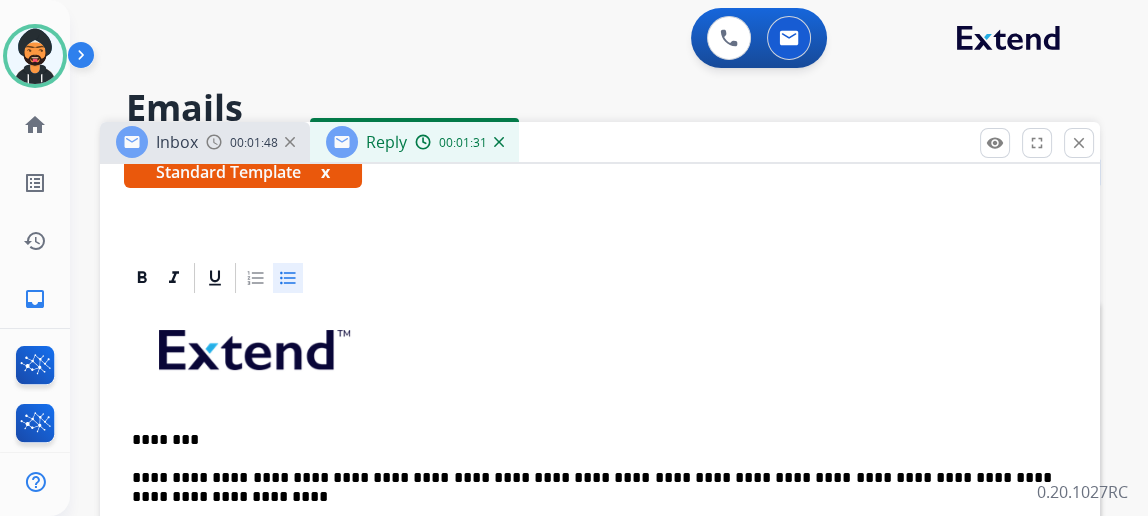 click at bounding box center [600, 278] 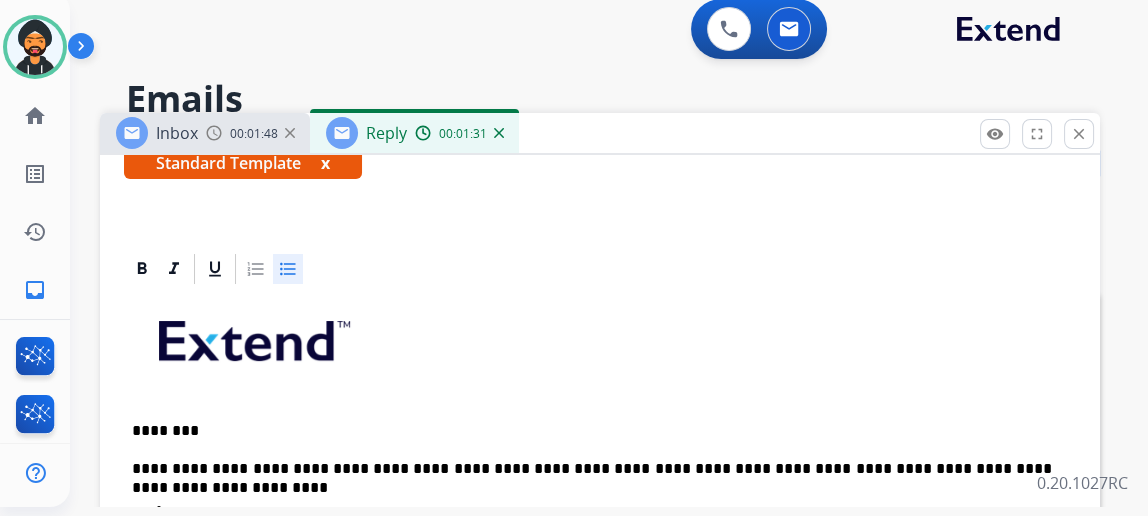 click 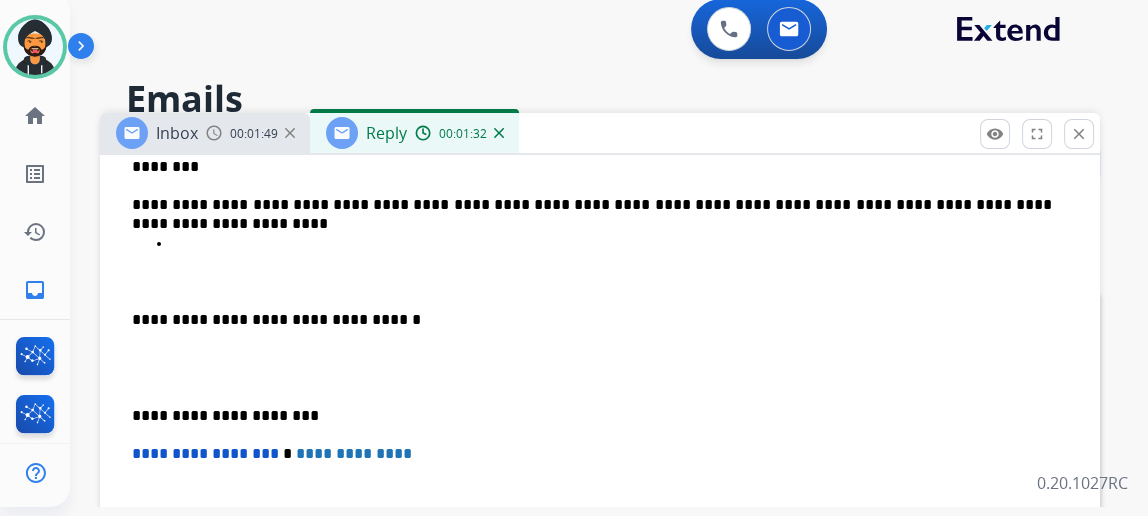 scroll, scrollTop: 636, scrollLeft: 0, axis: vertical 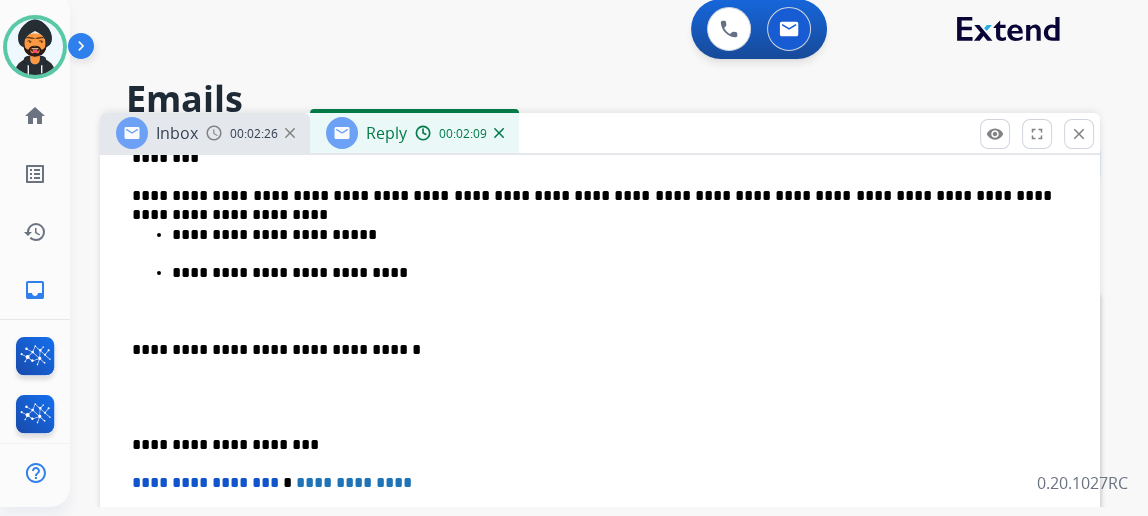 click on "**********" at bounding box center (600, 377) 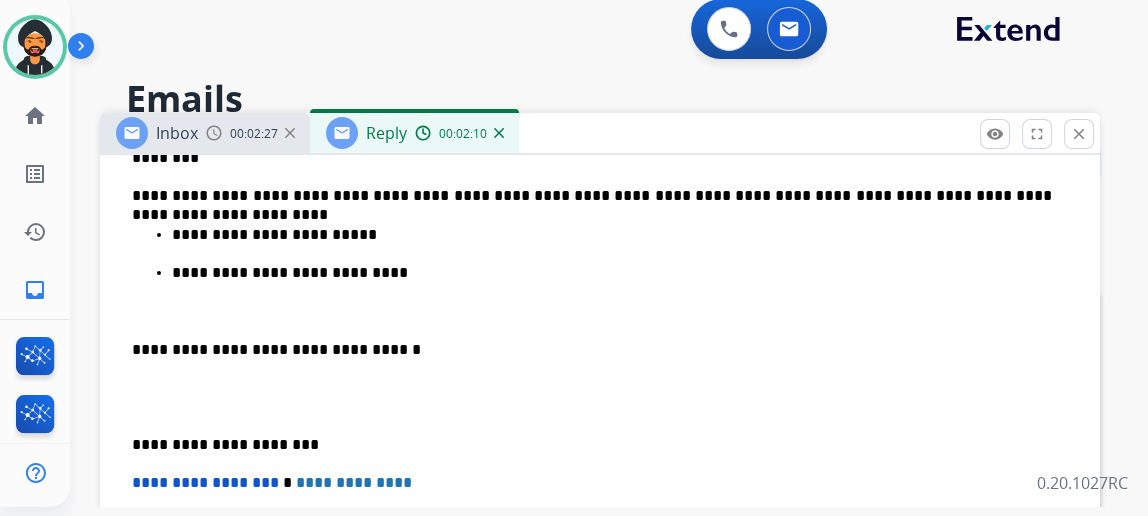 click on "**********" at bounding box center [612, 273] 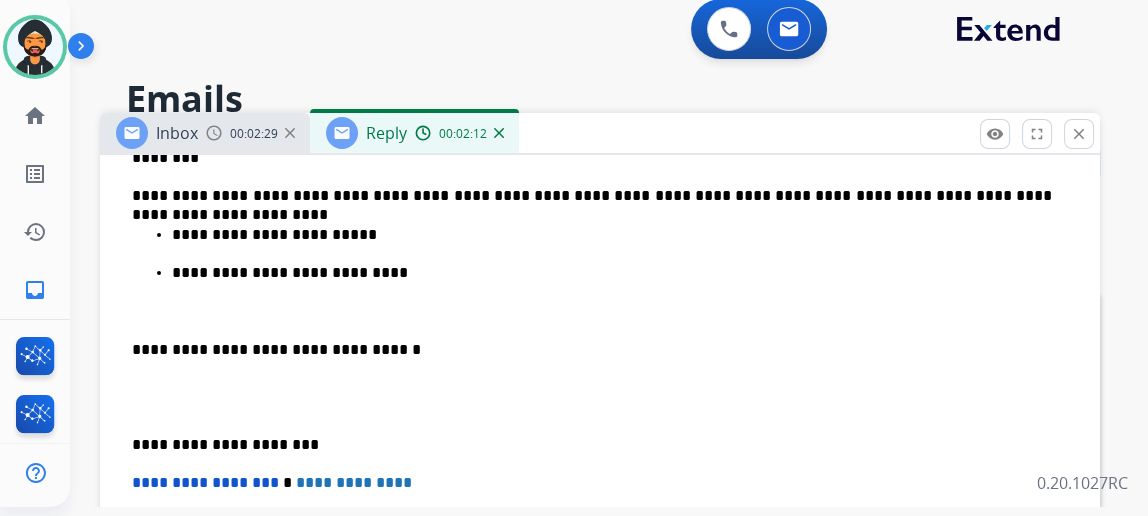 click on "**********" at bounding box center (612, 273) 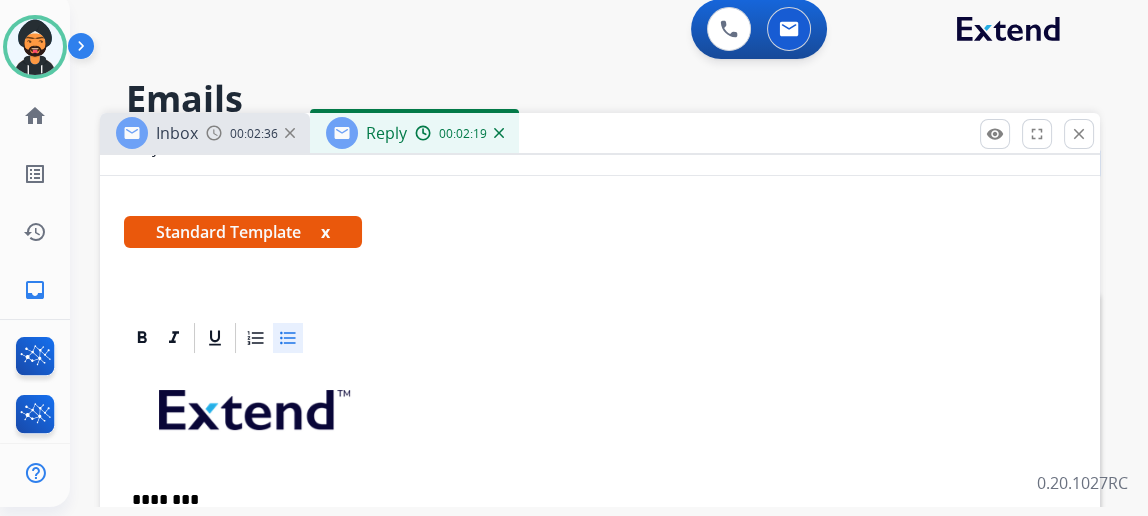 scroll, scrollTop: 0, scrollLeft: 0, axis: both 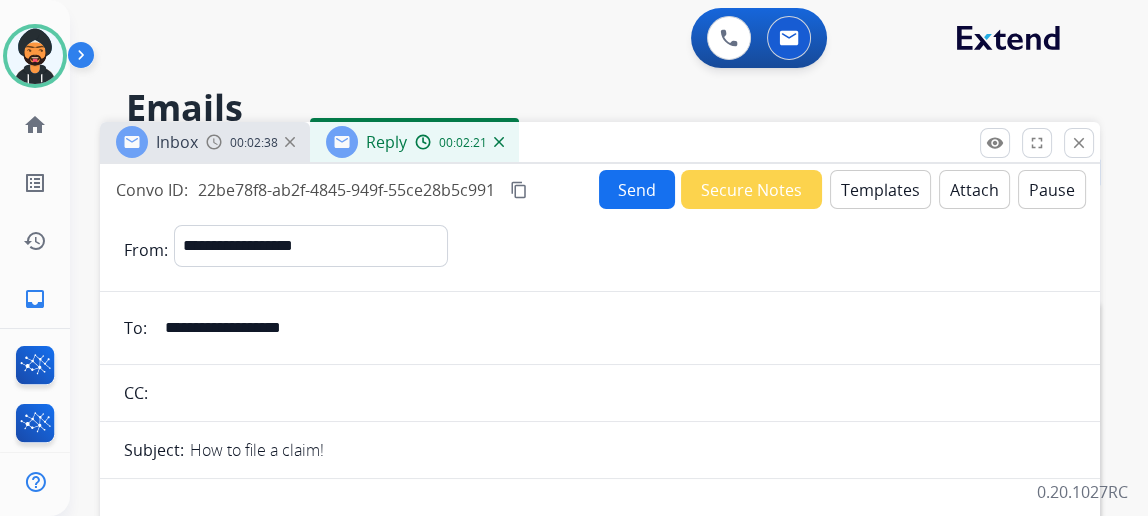 click on "Send" at bounding box center (637, 189) 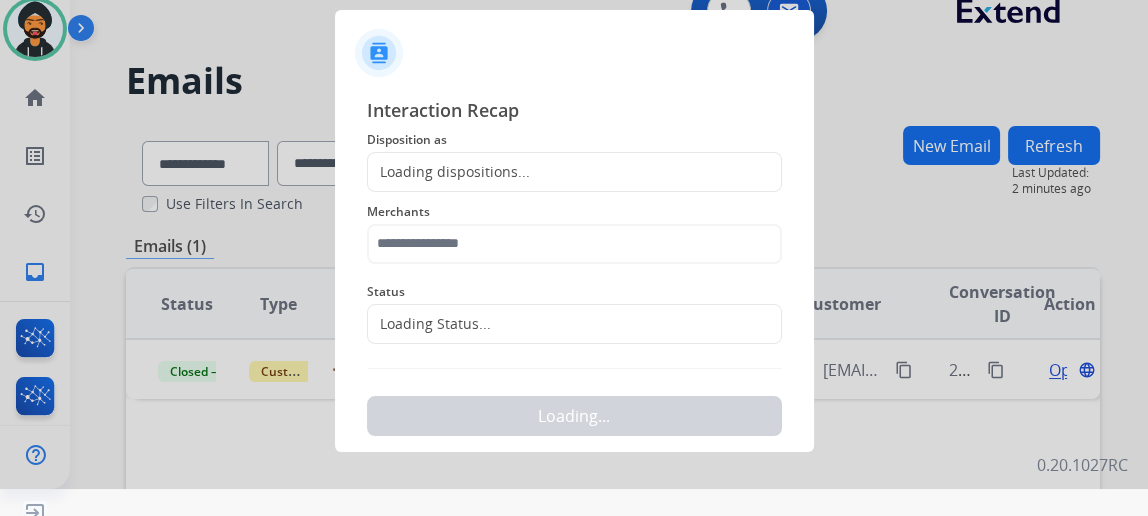 scroll, scrollTop: 43, scrollLeft: 0, axis: vertical 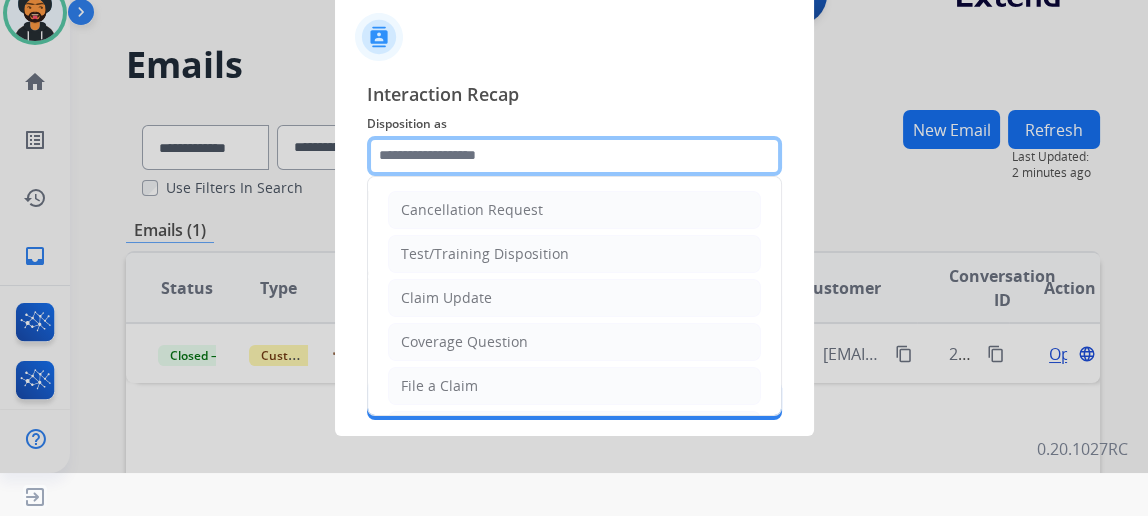 click 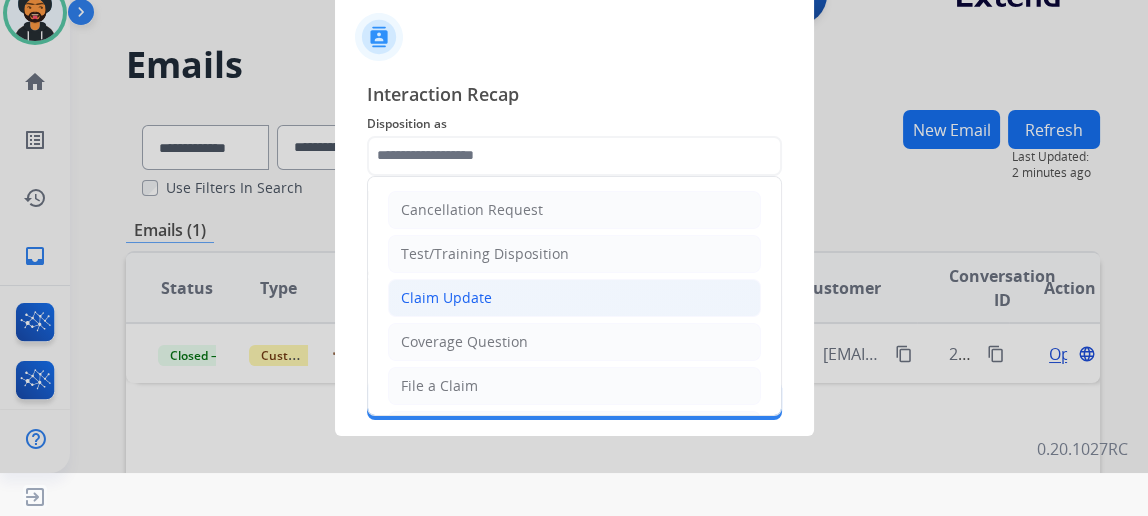 click on "Claim Update" 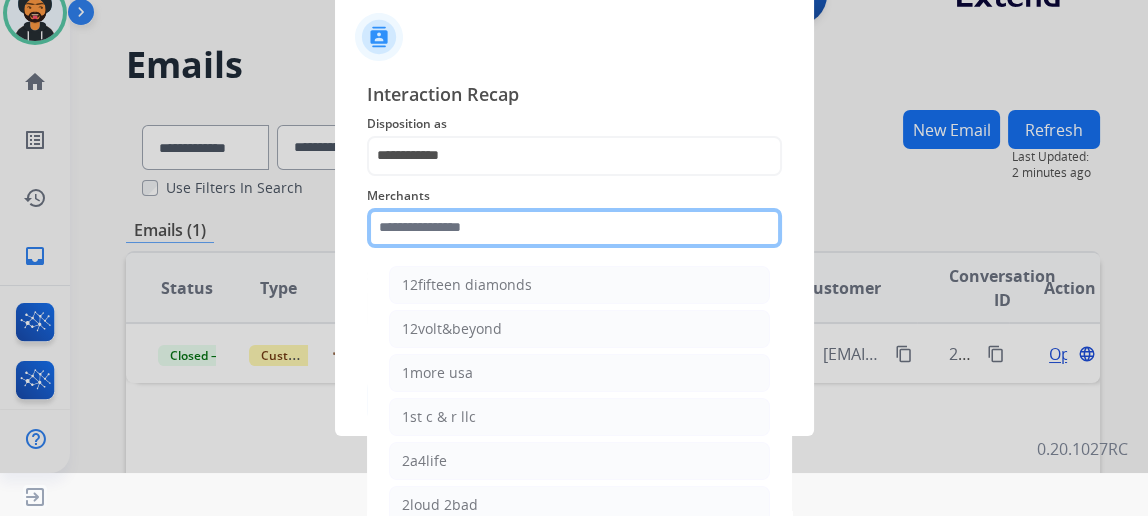 click 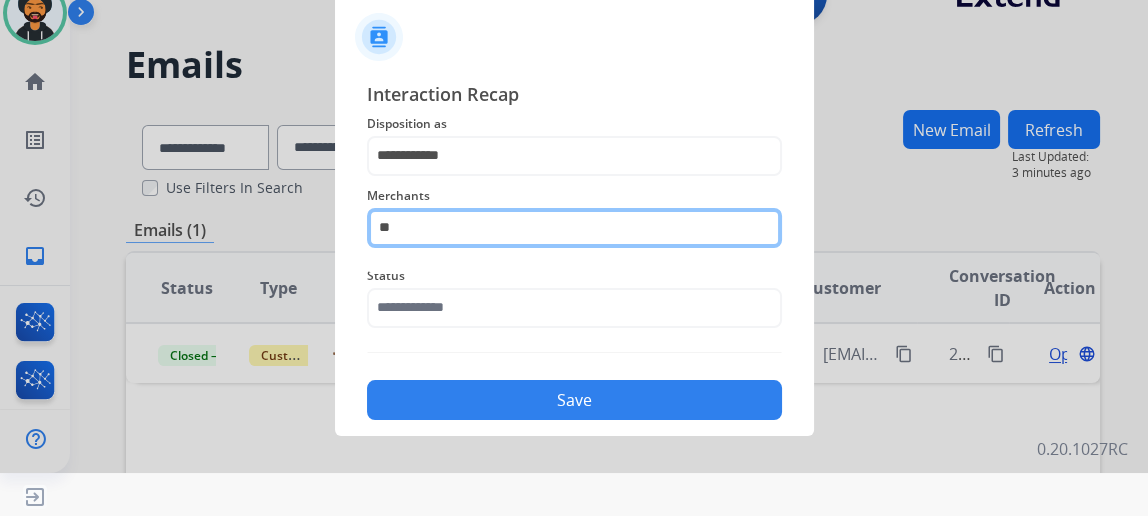 type on "*" 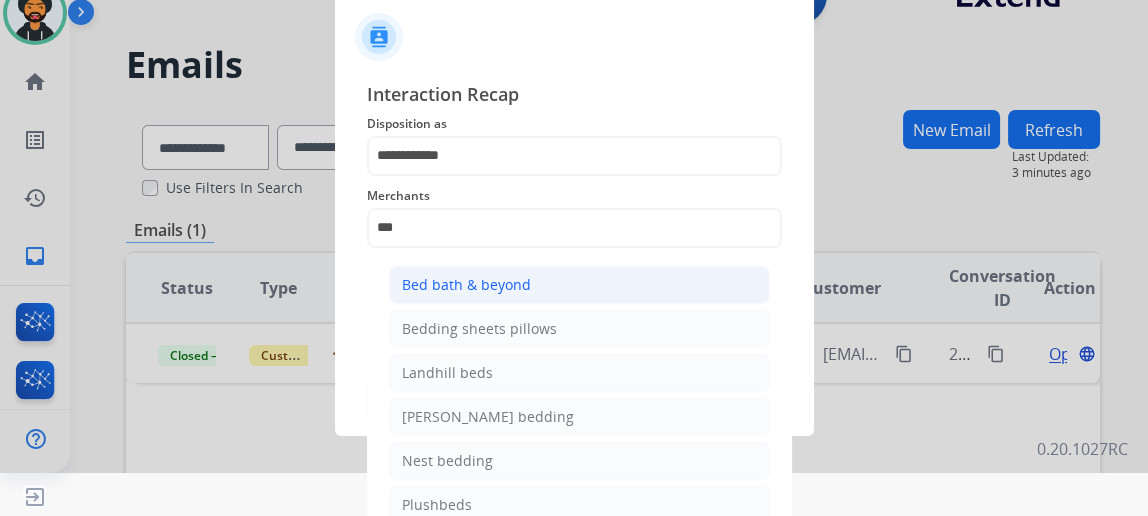 click on "Bed bath & beyond" 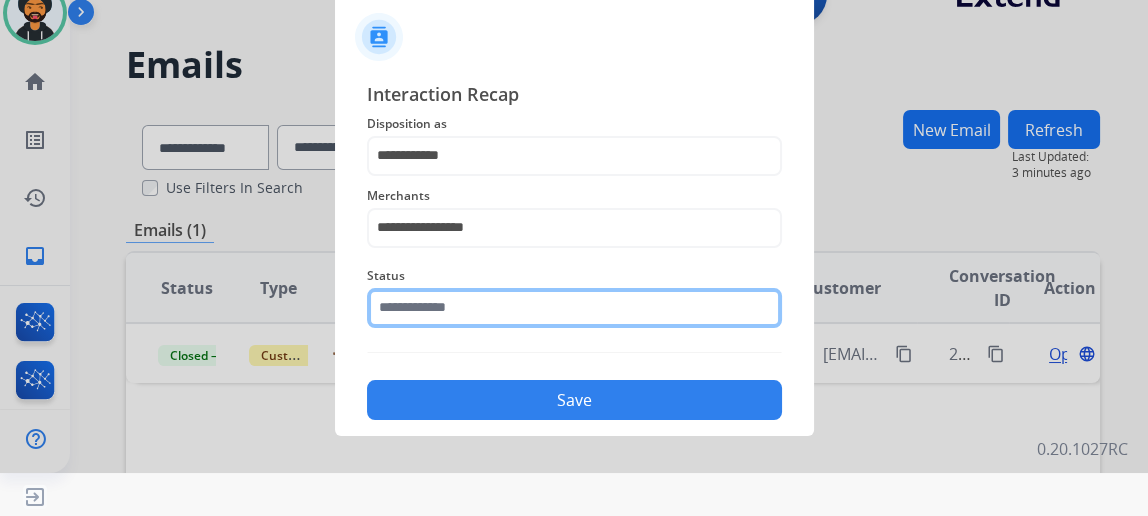 click 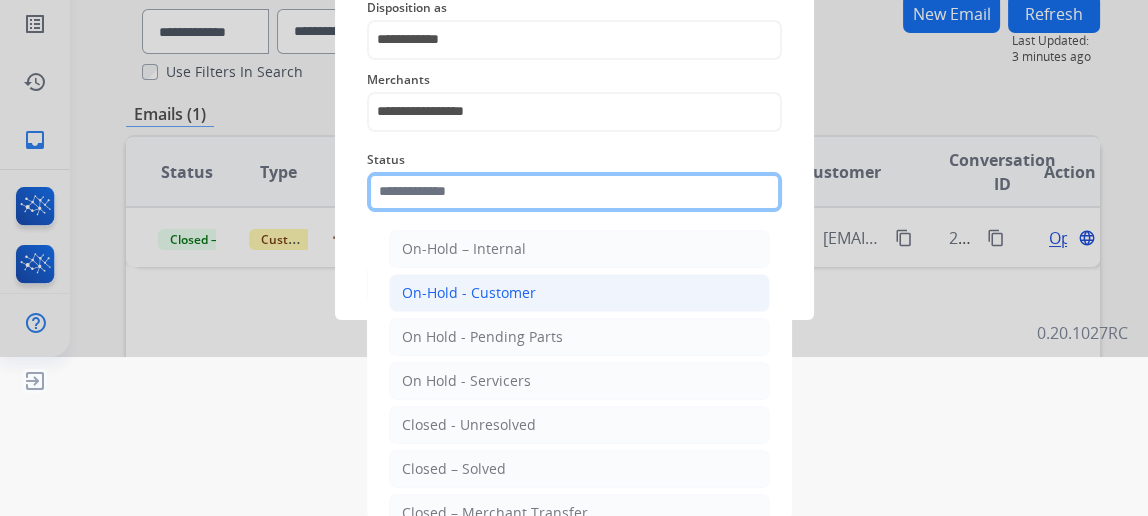 scroll, scrollTop: 162, scrollLeft: 0, axis: vertical 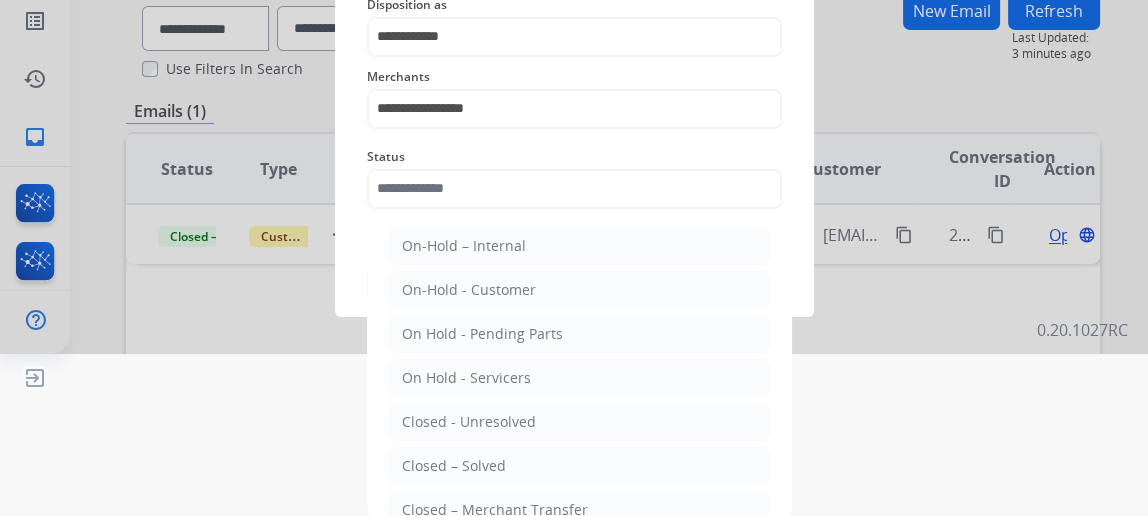 drag, startPoint x: 473, startPoint y: 462, endPoint x: 484, endPoint y: 451, distance: 15.556349 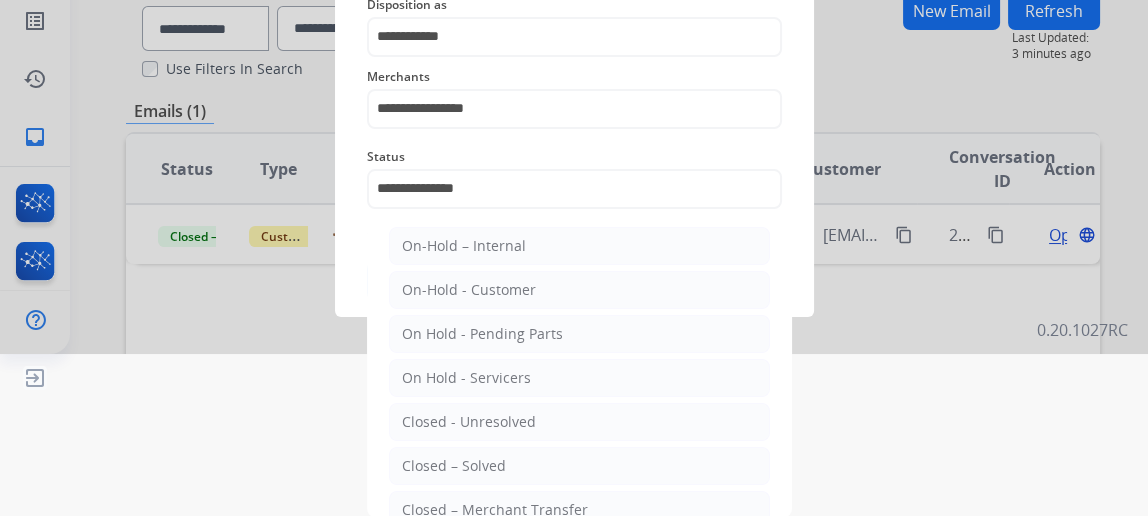 scroll, scrollTop: 43, scrollLeft: 0, axis: vertical 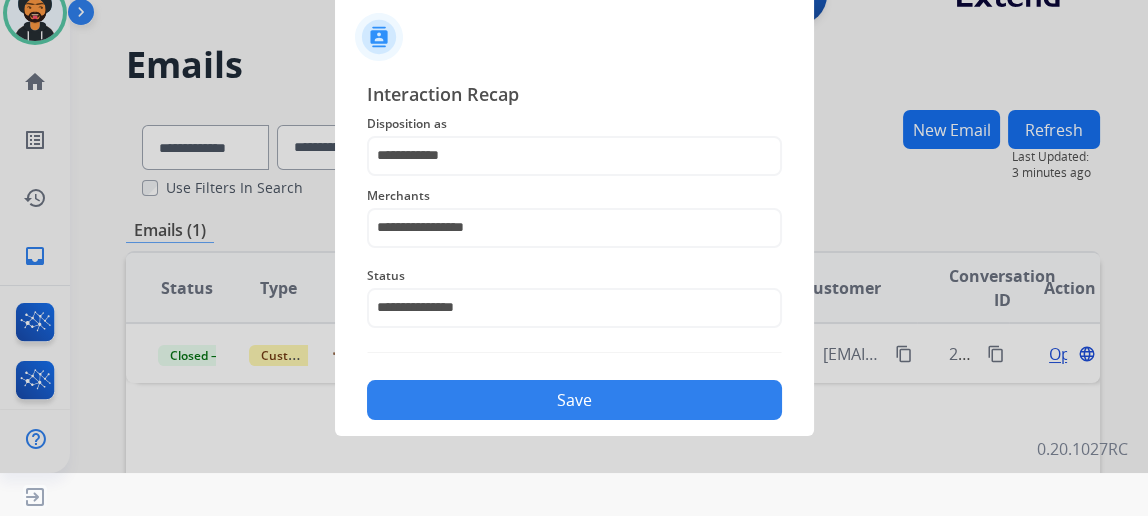 click on "Save" 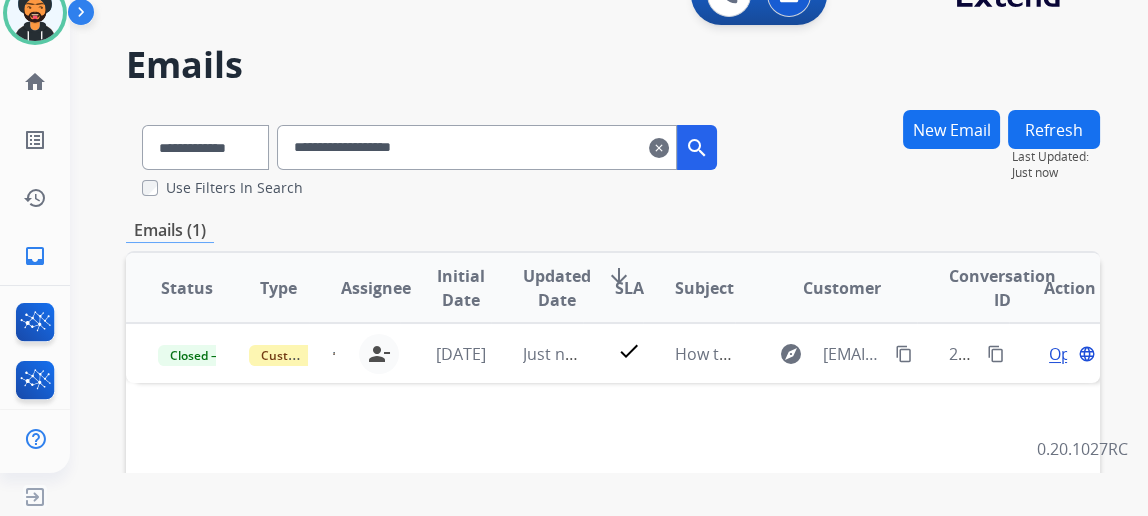 click on "search" at bounding box center (697, 147) 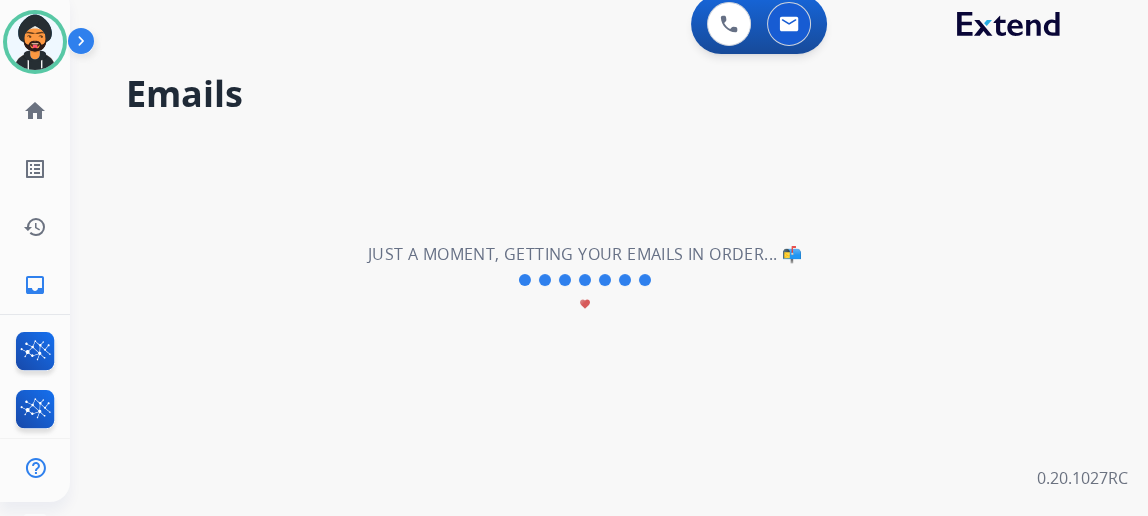 scroll, scrollTop: 0, scrollLeft: 0, axis: both 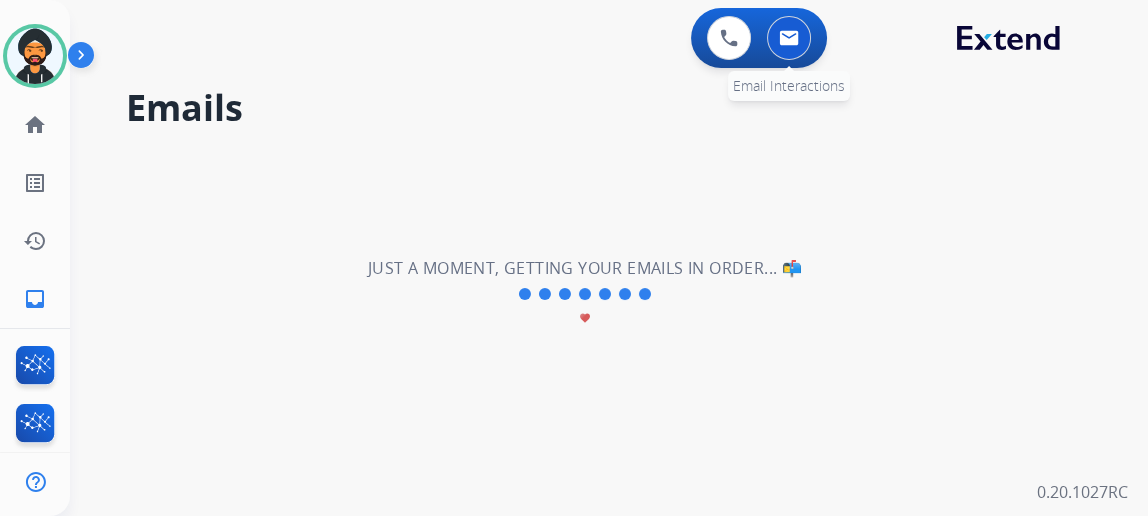 click at bounding box center (789, 38) 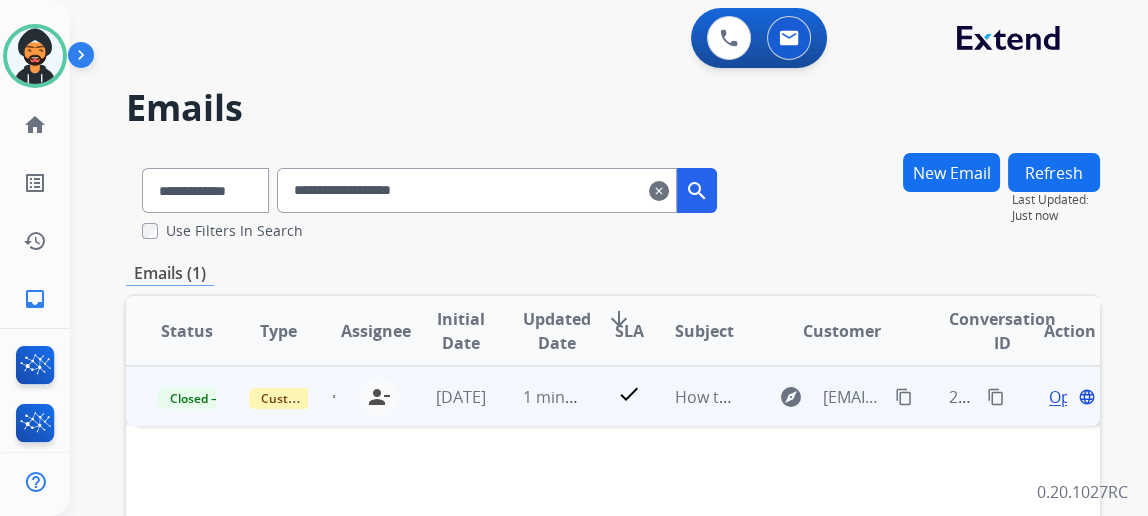 click on "Open" at bounding box center (1069, 397) 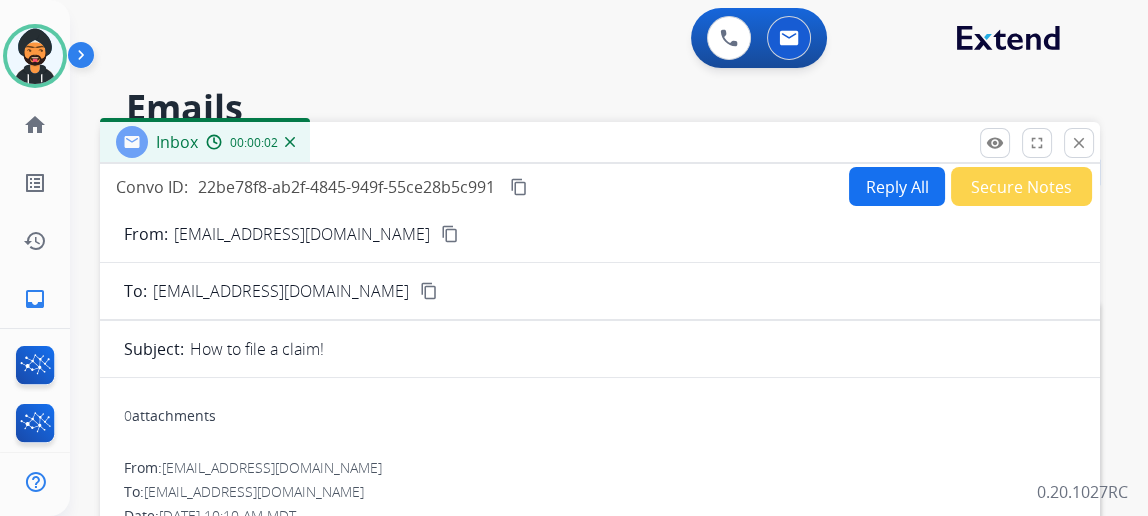 scroll, scrollTop: 0, scrollLeft: 0, axis: both 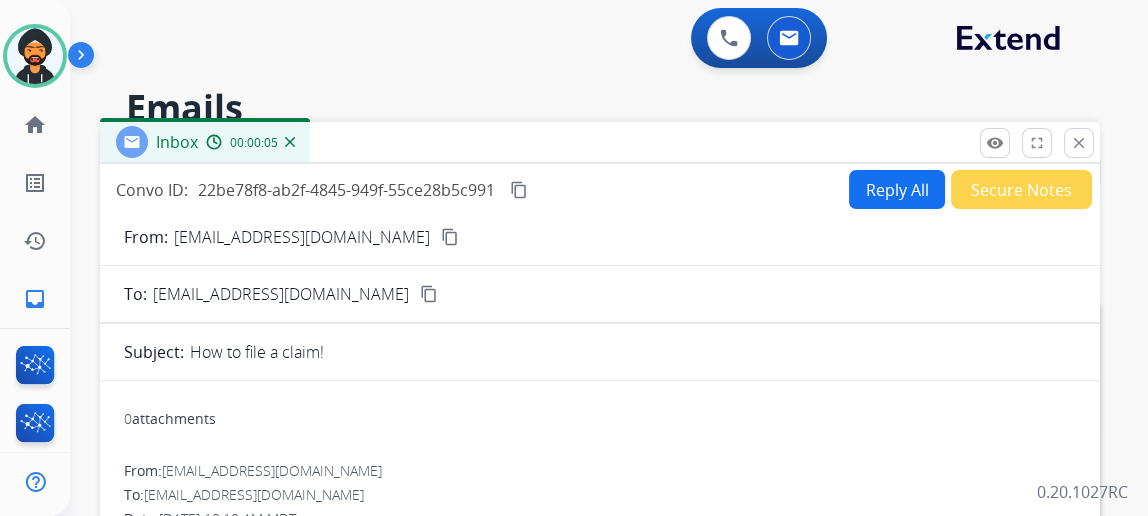 click on "content_copy" at bounding box center (519, 190) 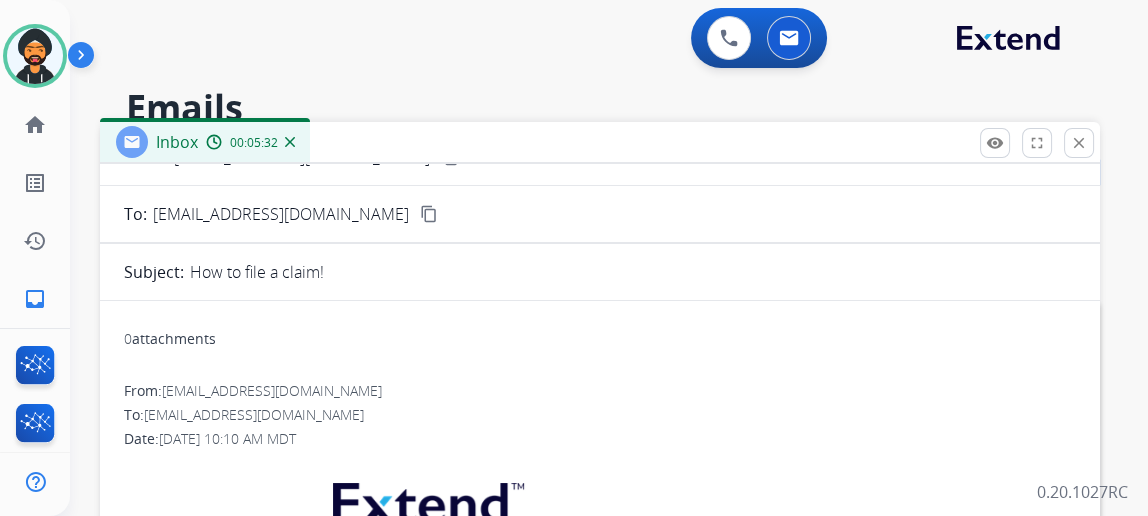 scroll, scrollTop: 181, scrollLeft: 0, axis: vertical 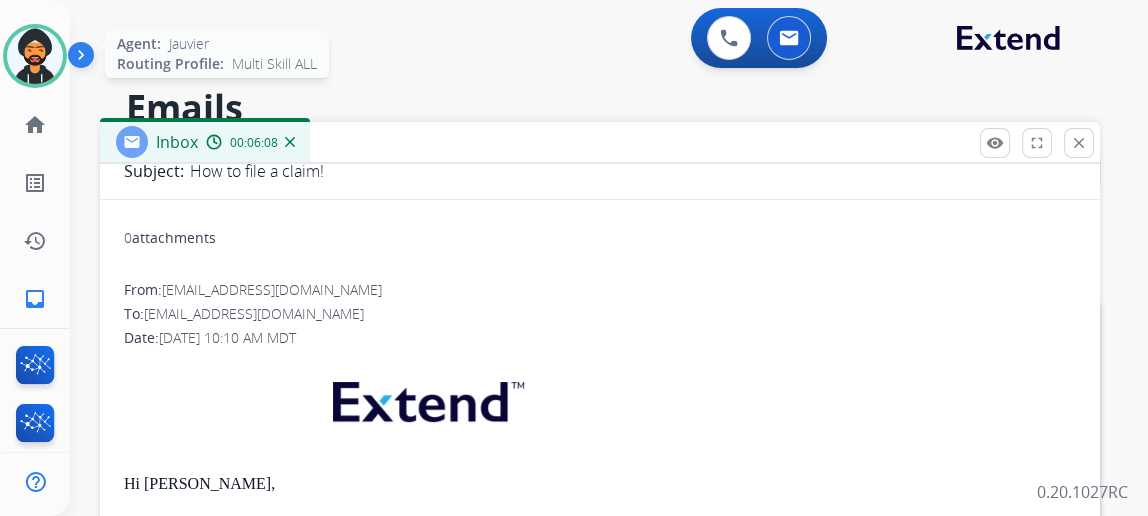 click at bounding box center (35, 56) 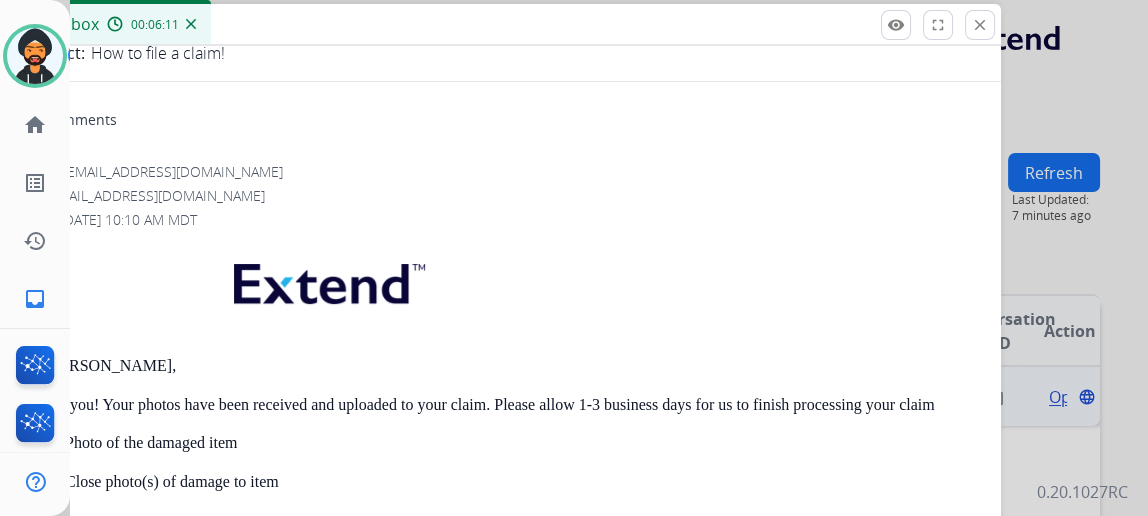 drag, startPoint x: 479, startPoint y: 320, endPoint x: 324, endPoint y: 6, distance: 350.17282 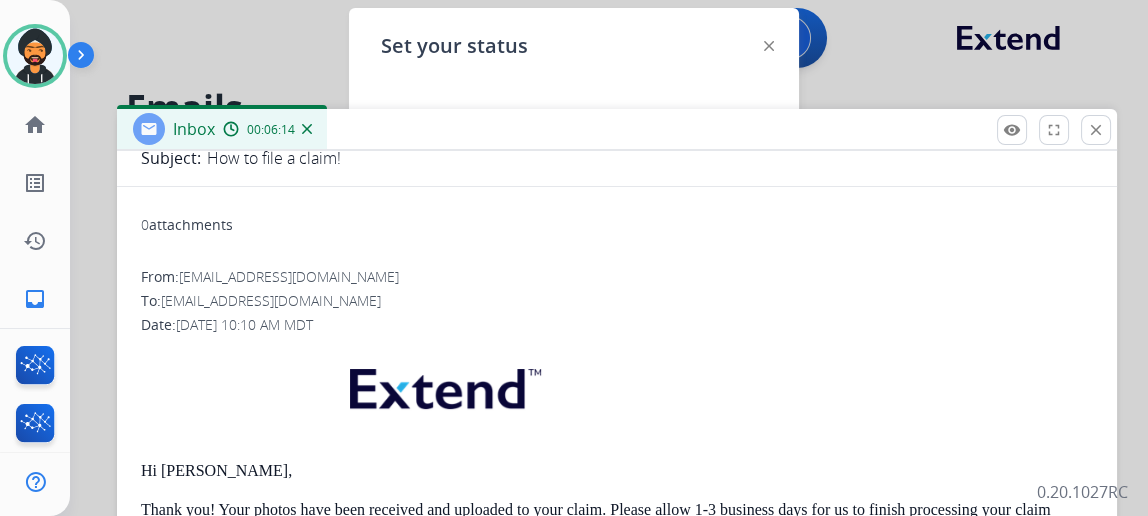 drag, startPoint x: 424, startPoint y: 14, endPoint x: 539, endPoint y: 189, distance: 209.40392 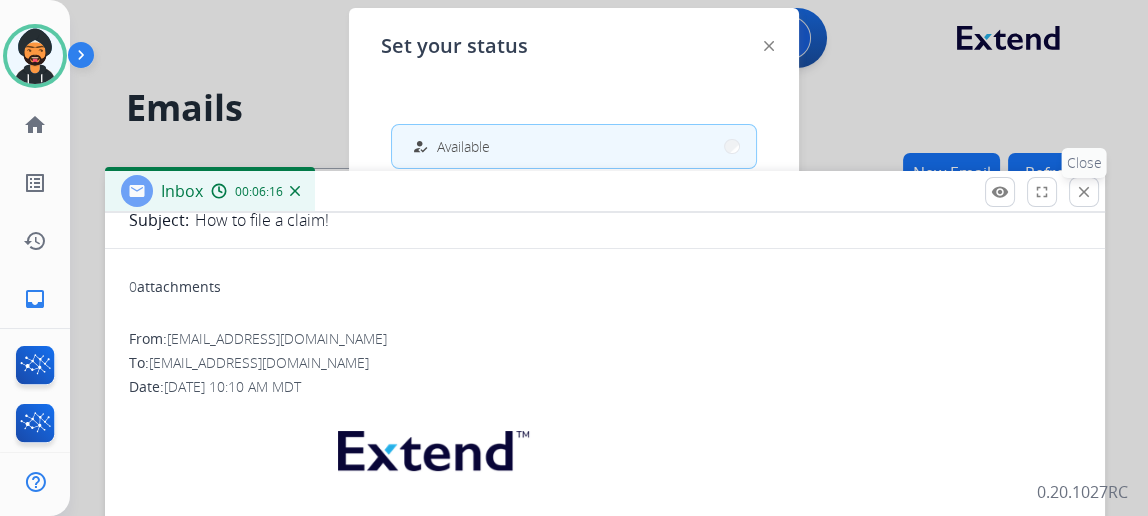 click on "close" at bounding box center (1084, 192) 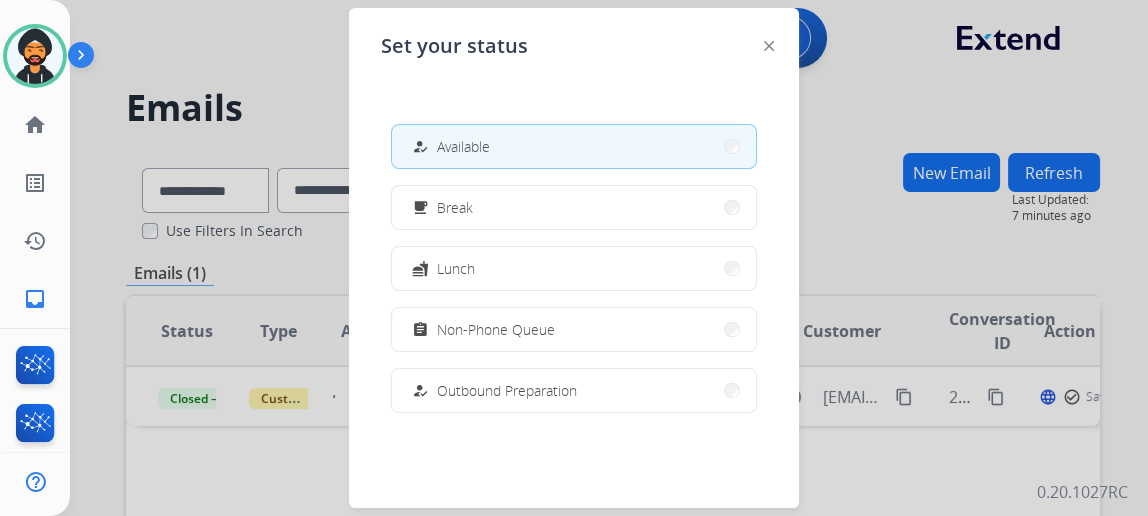 click 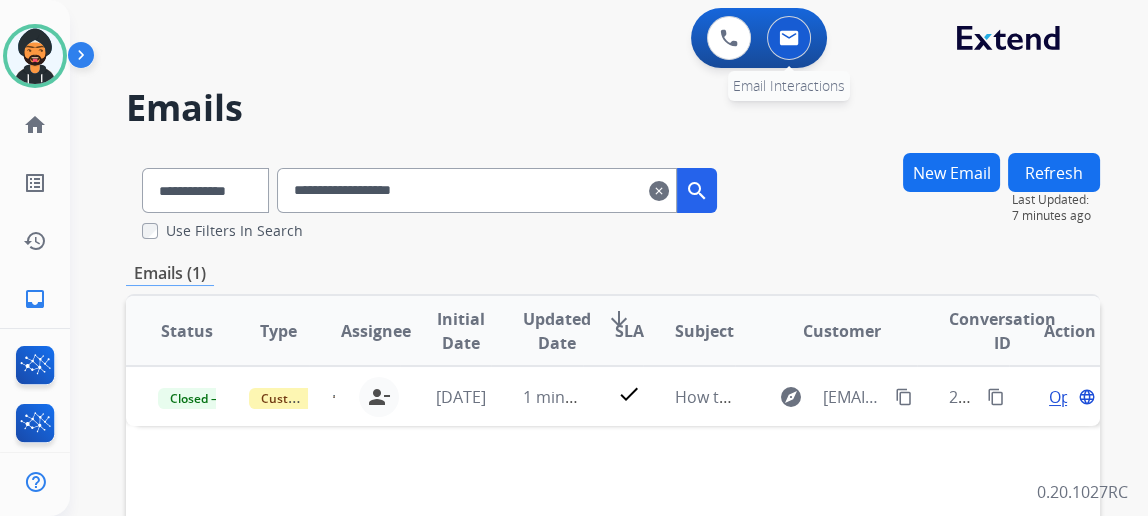 click at bounding box center [789, 38] 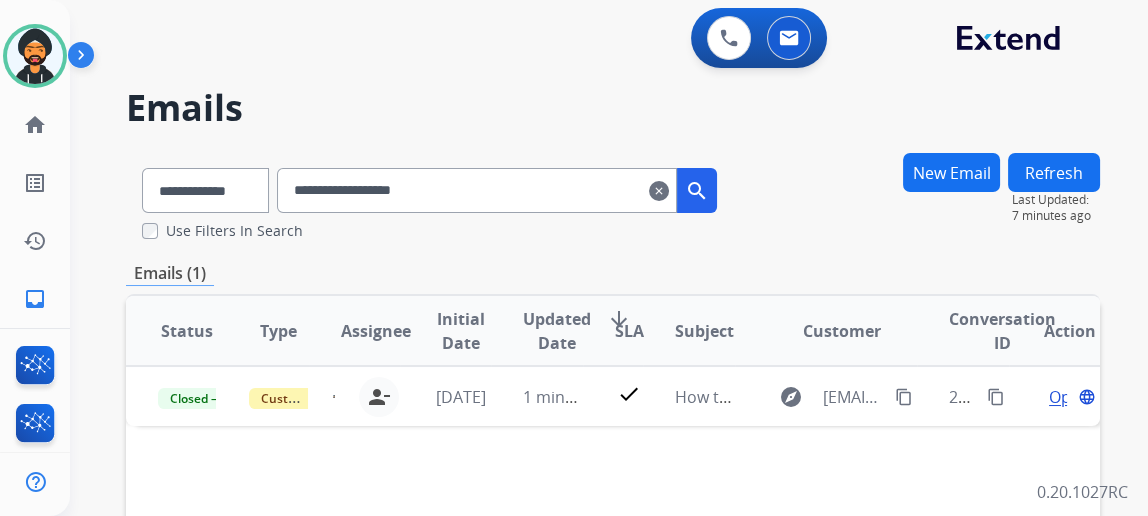 drag, startPoint x: 680, startPoint y: 193, endPoint x: 654, endPoint y: 193, distance: 26 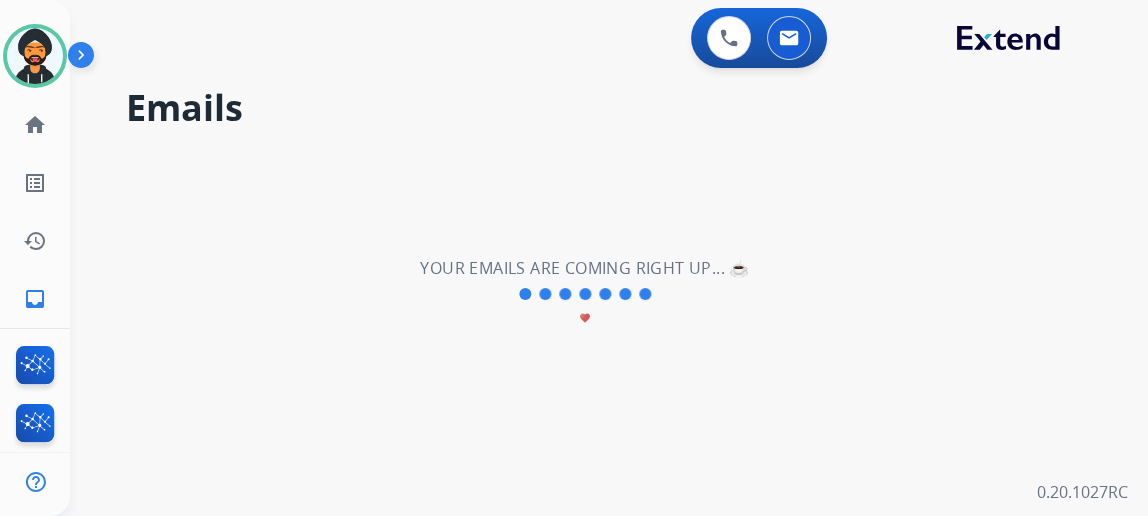 type 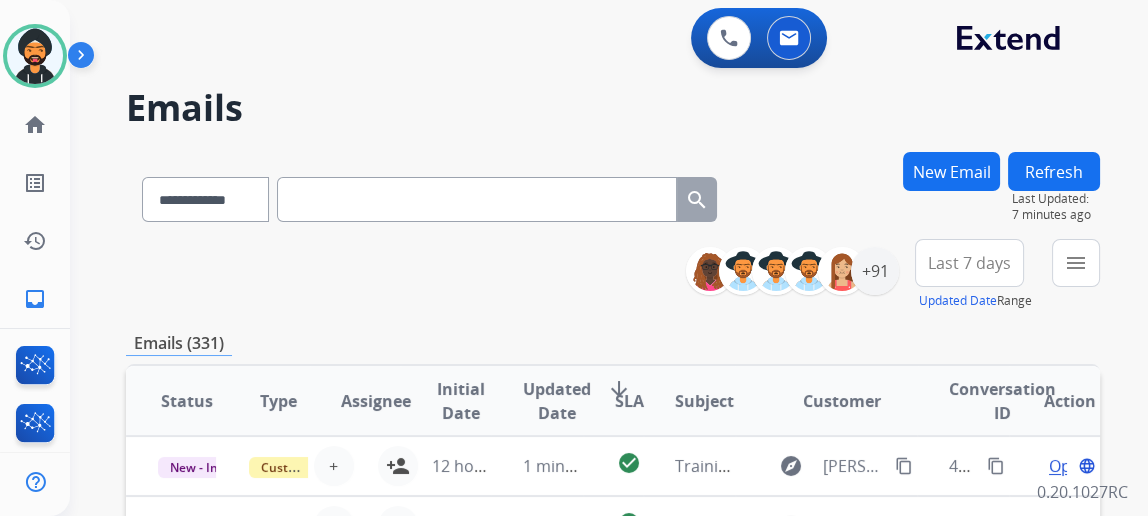 click on "New Email" at bounding box center [951, 171] 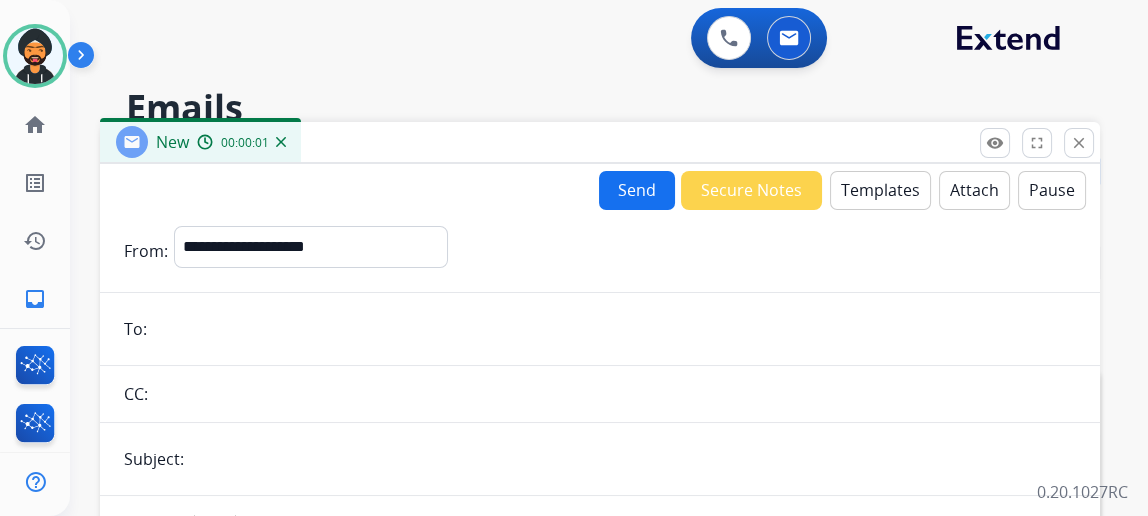click at bounding box center [614, 329] 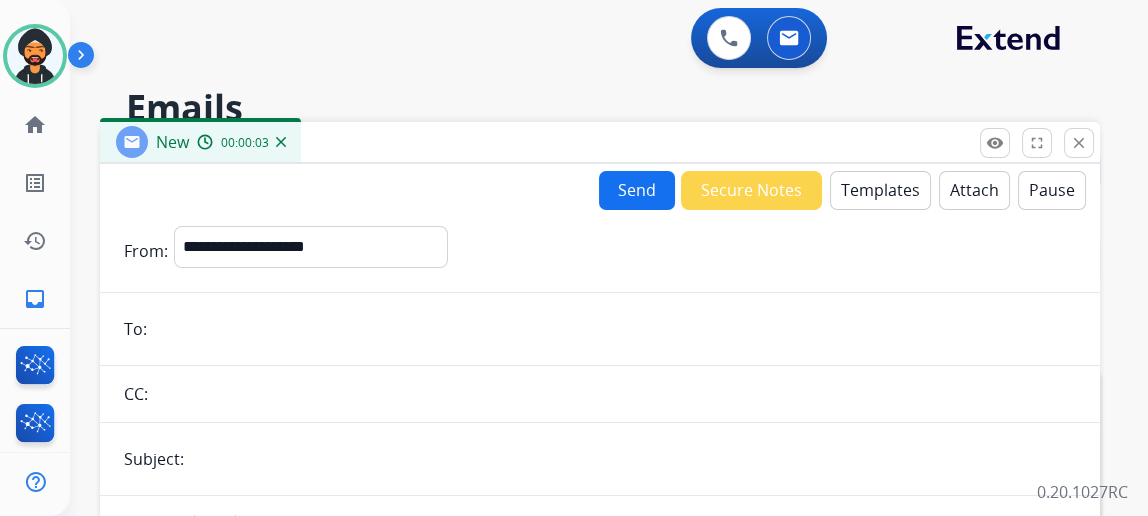 paste on "**********" 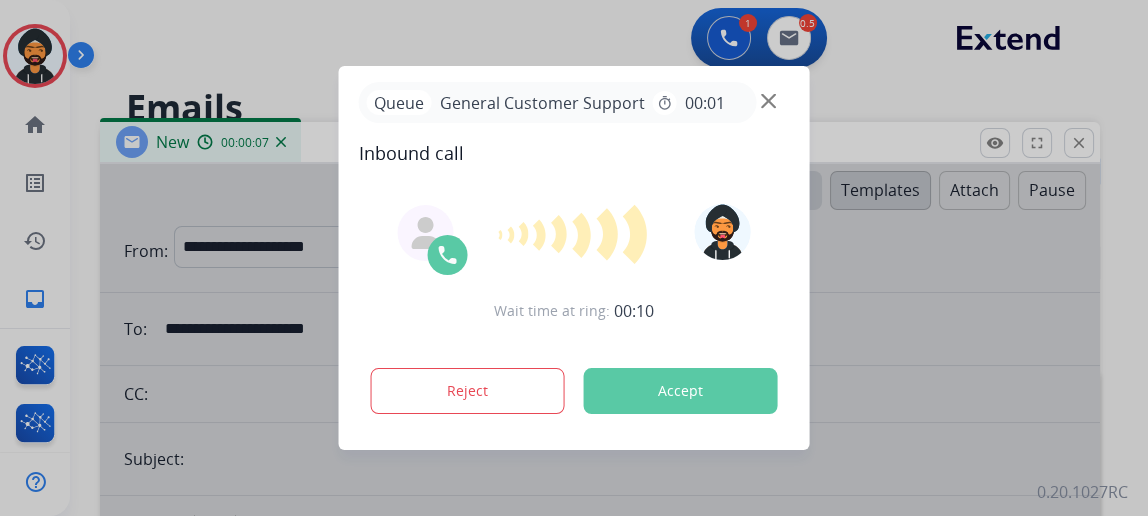 type on "**********" 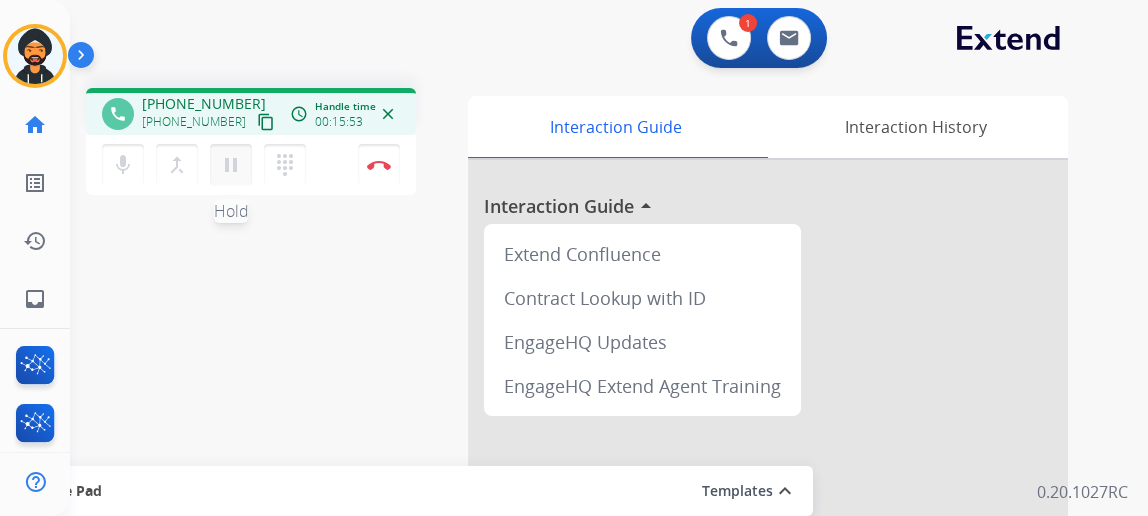 click on "pause" at bounding box center [231, 165] 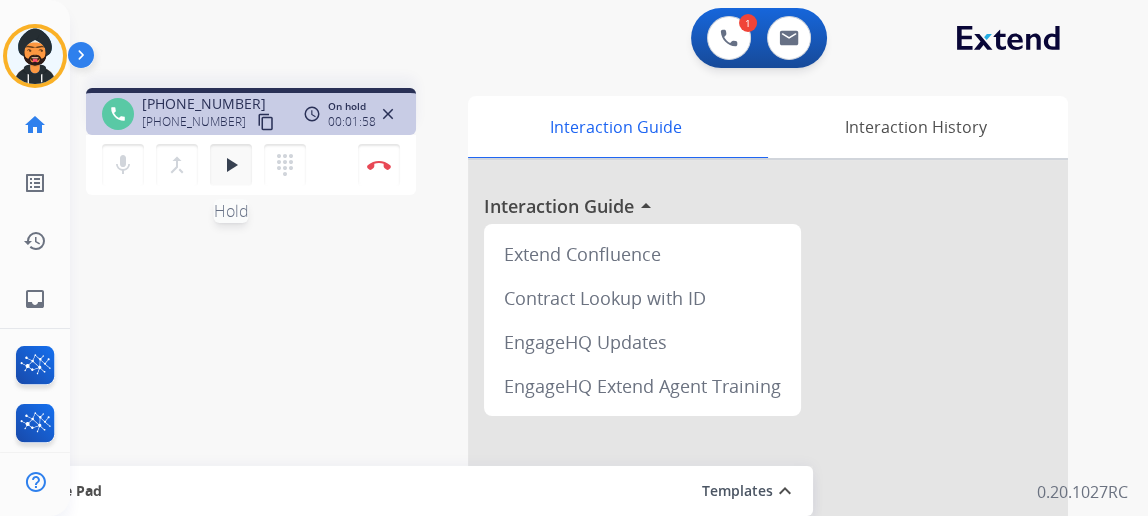 click on "play_arrow Hold" at bounding box center [231, 165] 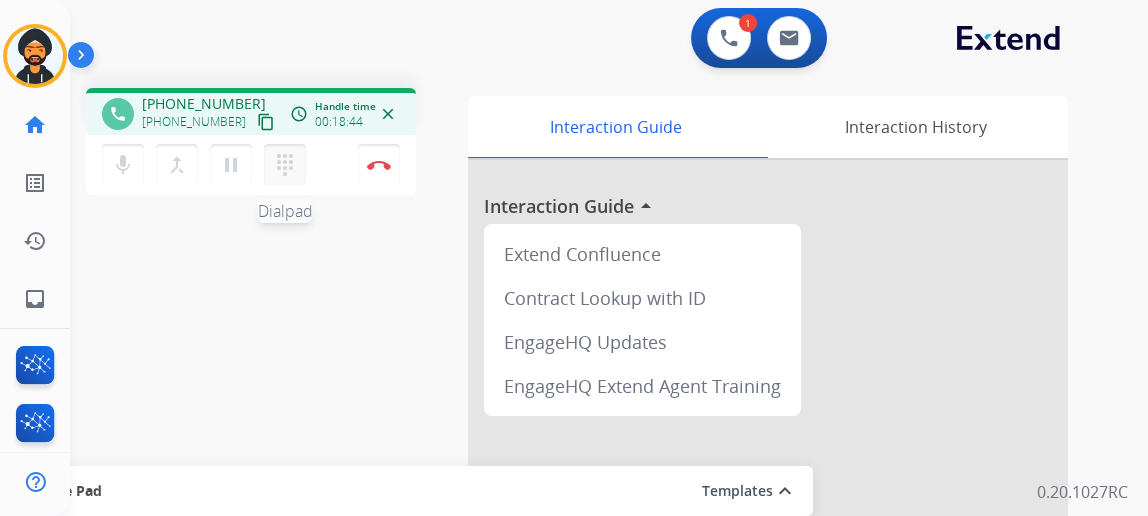 click on "dialpad Dialpad" at bounding box center (285, 165) 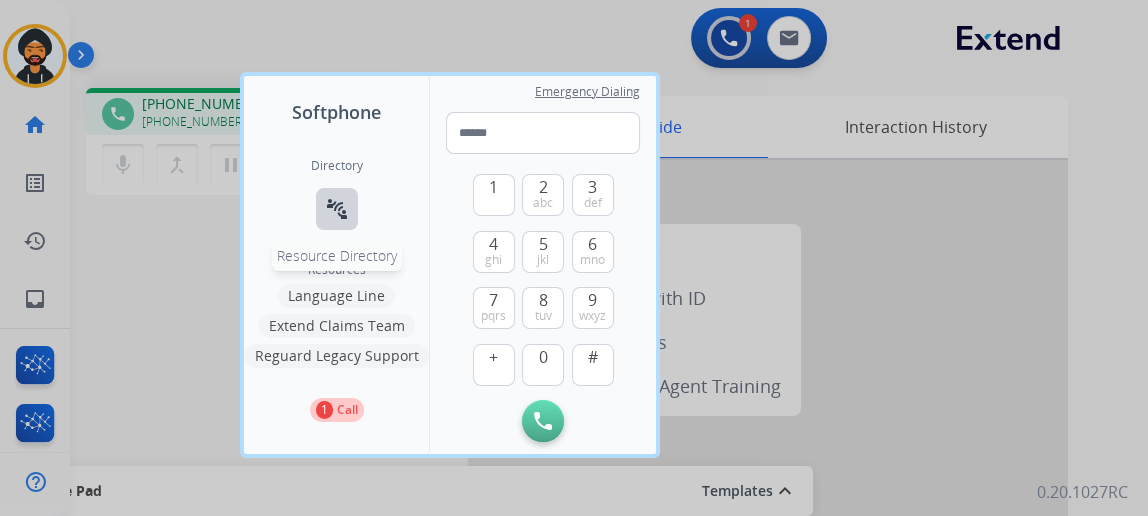 click on "connect_without_contact" at bounding box center [337, 209] 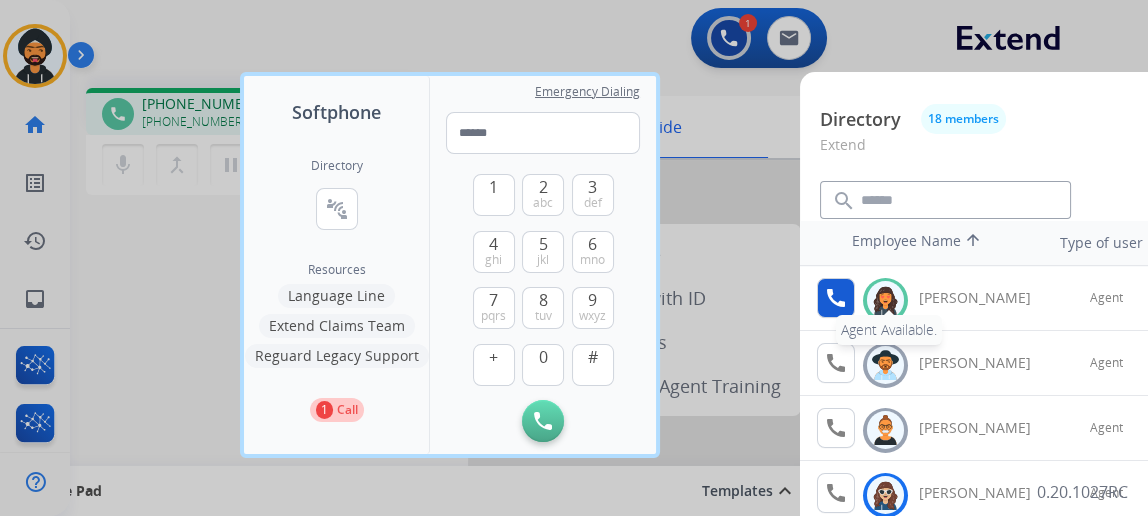 click on "call" at bounding box center [836, 298] 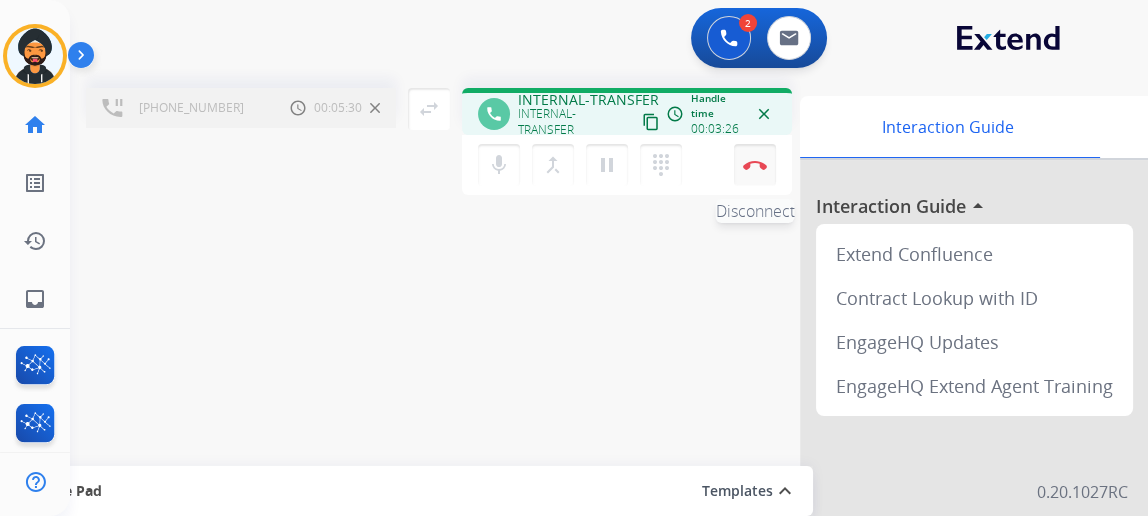 click at bounding box center (755, 165) 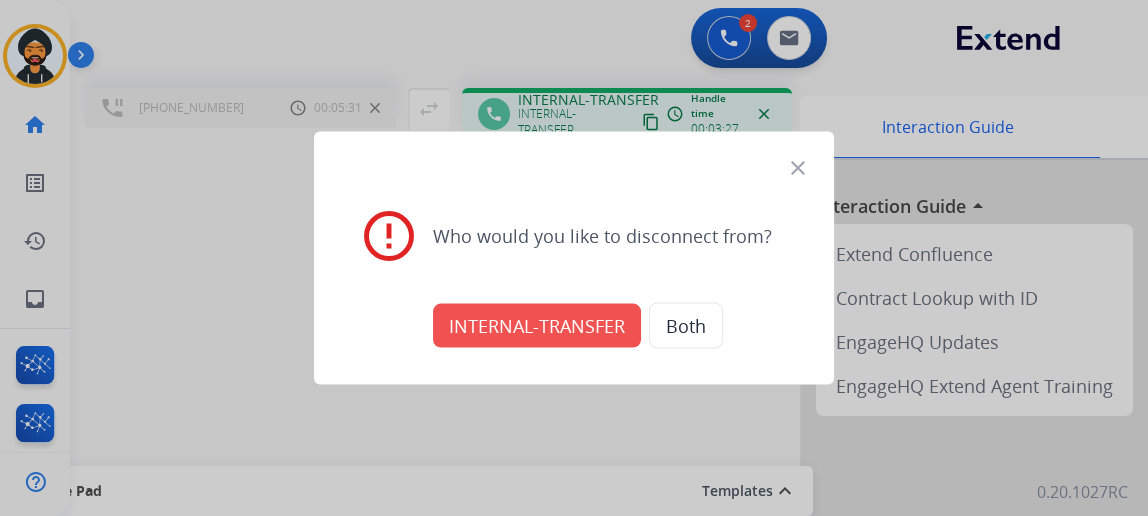 click on "INTERNAL-TRANSFER" at bounding box center [537, 326] 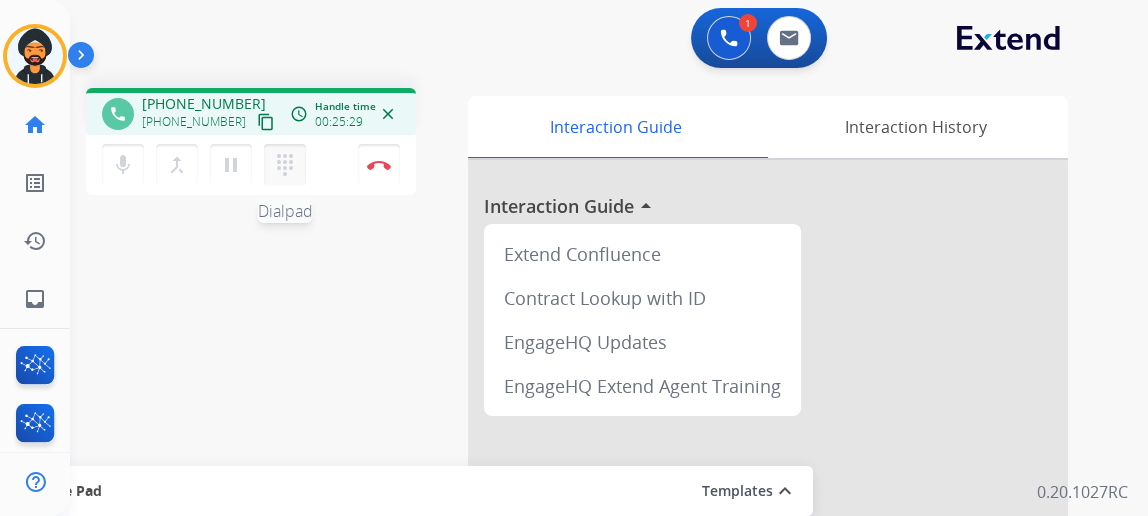 click on "dialpad" at bounding box center [285, 165] 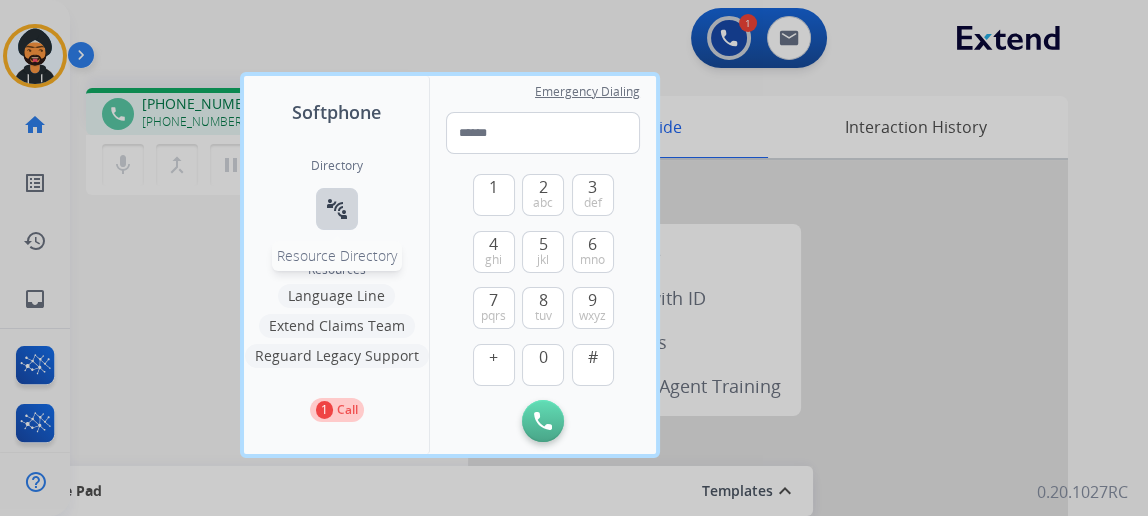 click on "connect_without_contact" at bounding box center (337, 209) 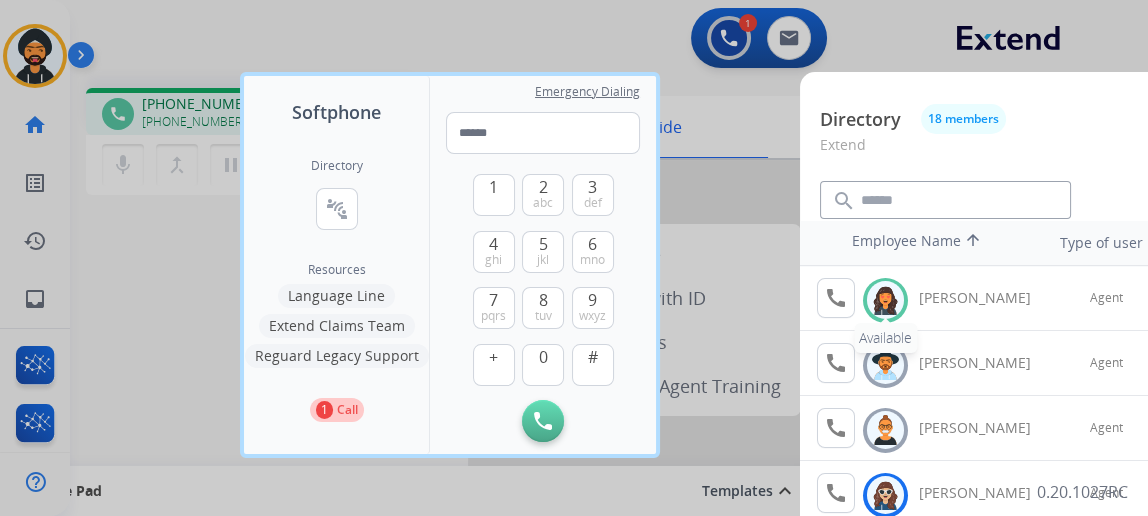 click at bounding box center (885, 300) 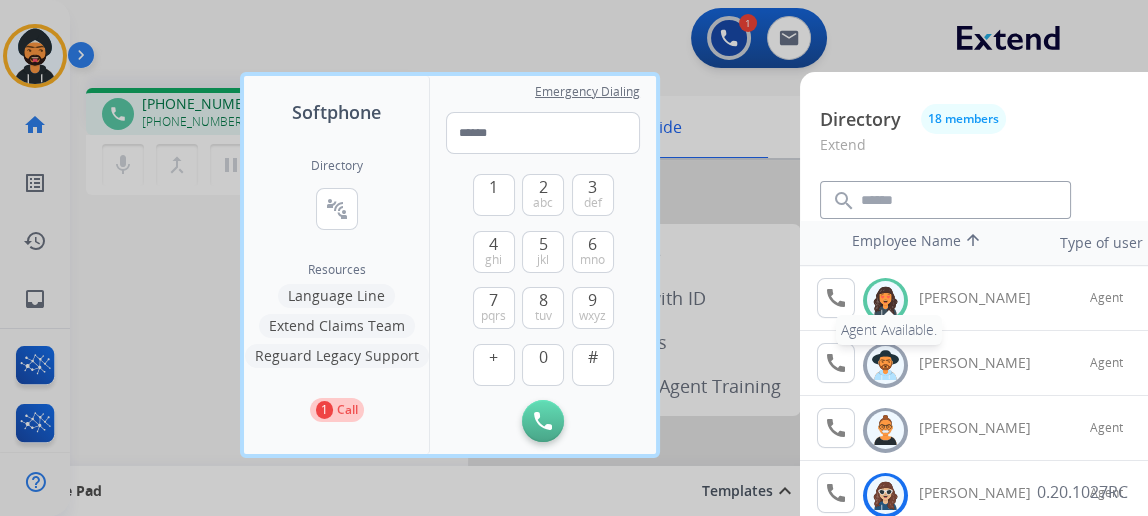 click on "call  Agent Available." at bounding box center (836, 298) 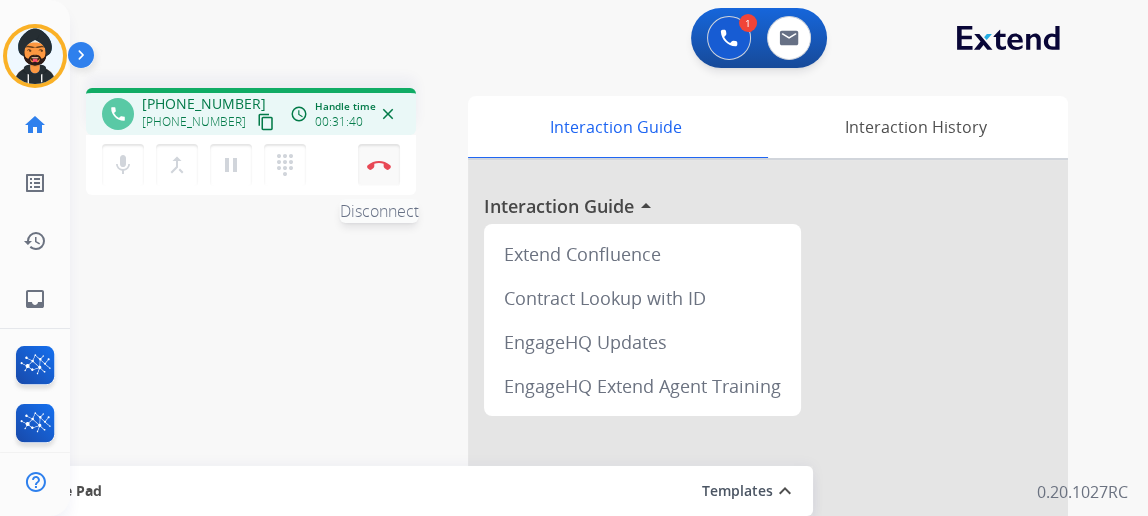 click on "Disconnect" at bounding box center [379, 165] 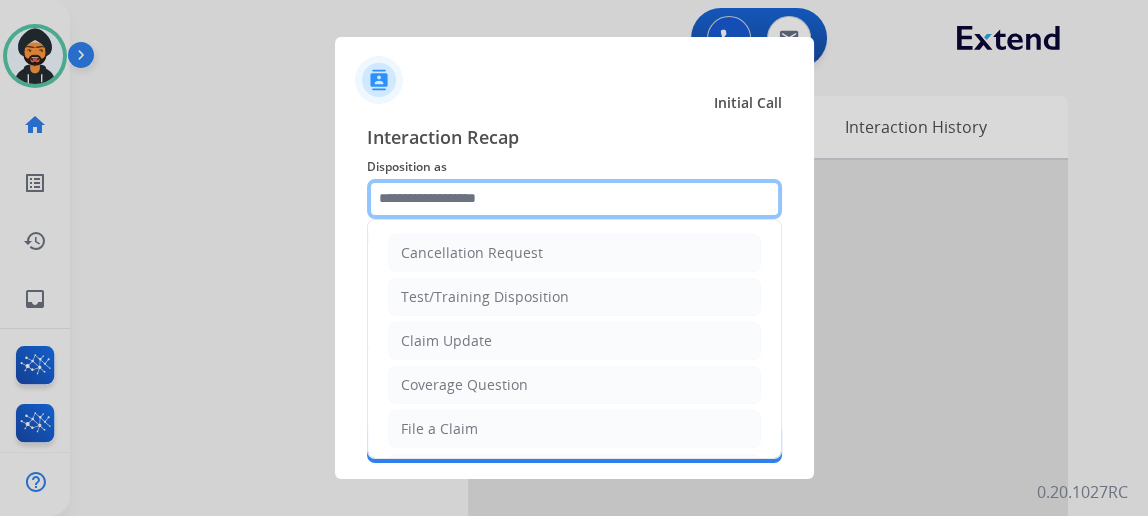click 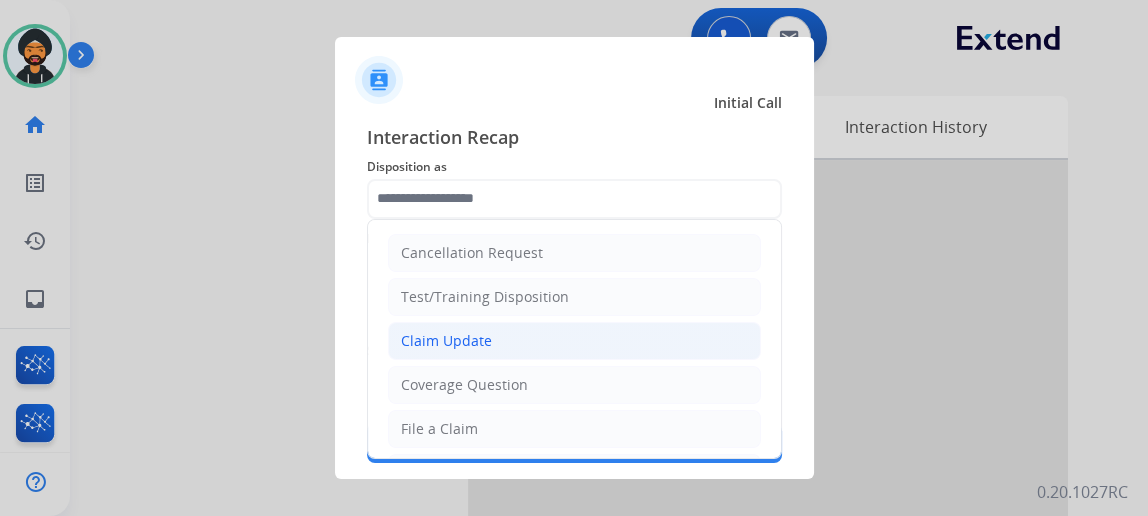 click on "Claim Update" 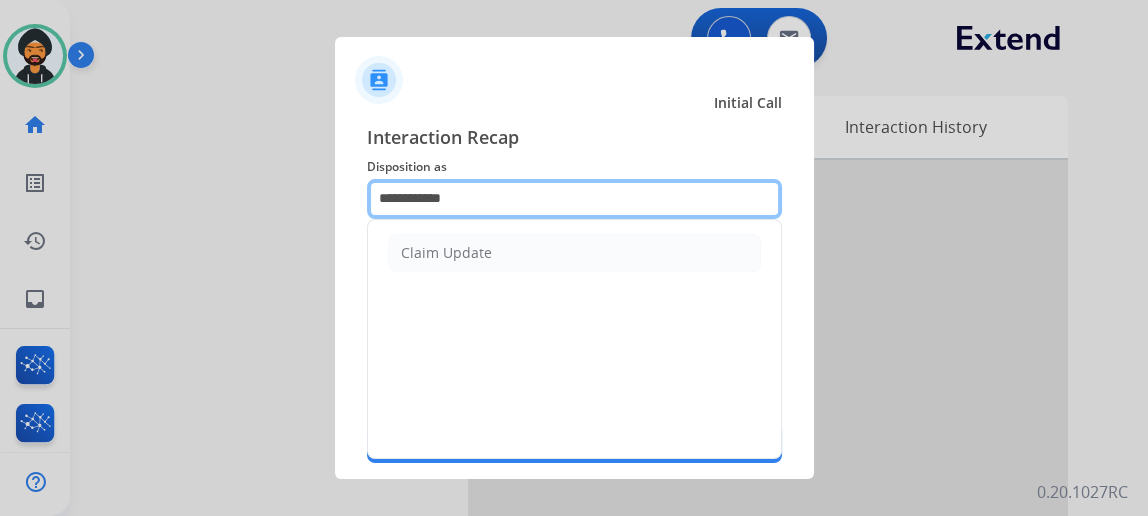 click on "**********" 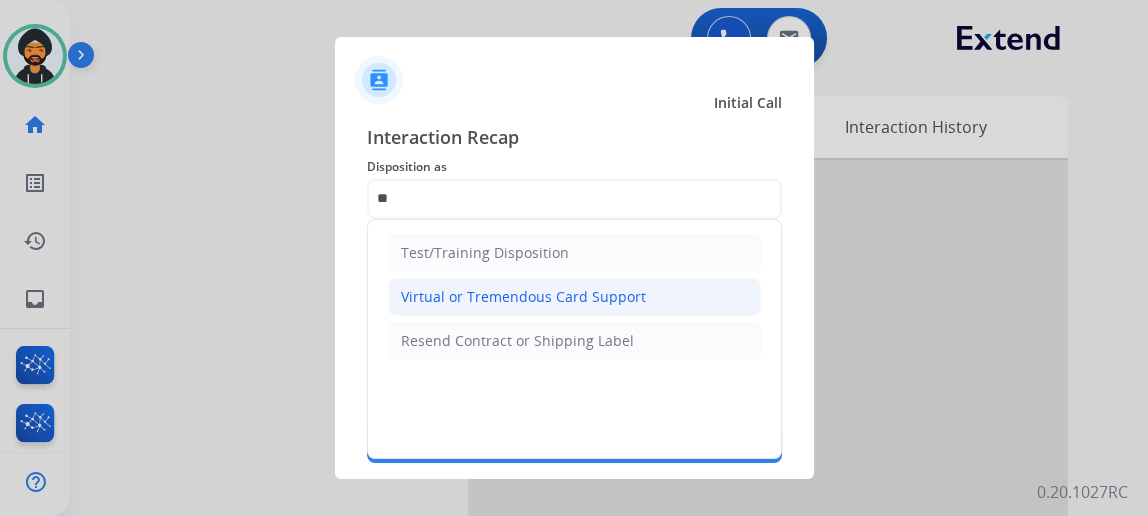 click on "Virtual or Tremendous Card Support" 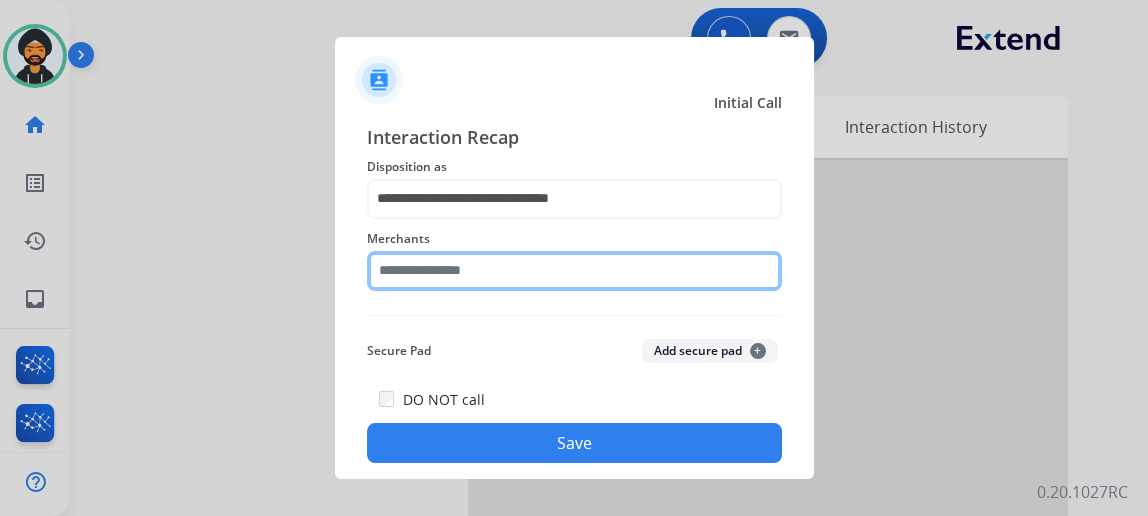 click 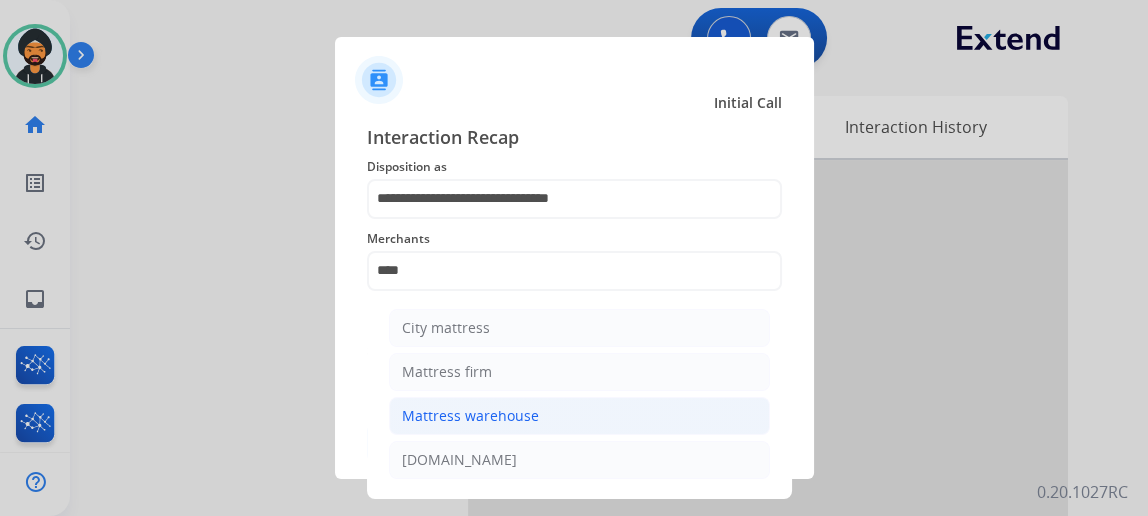 click on "Mattress warehouse" 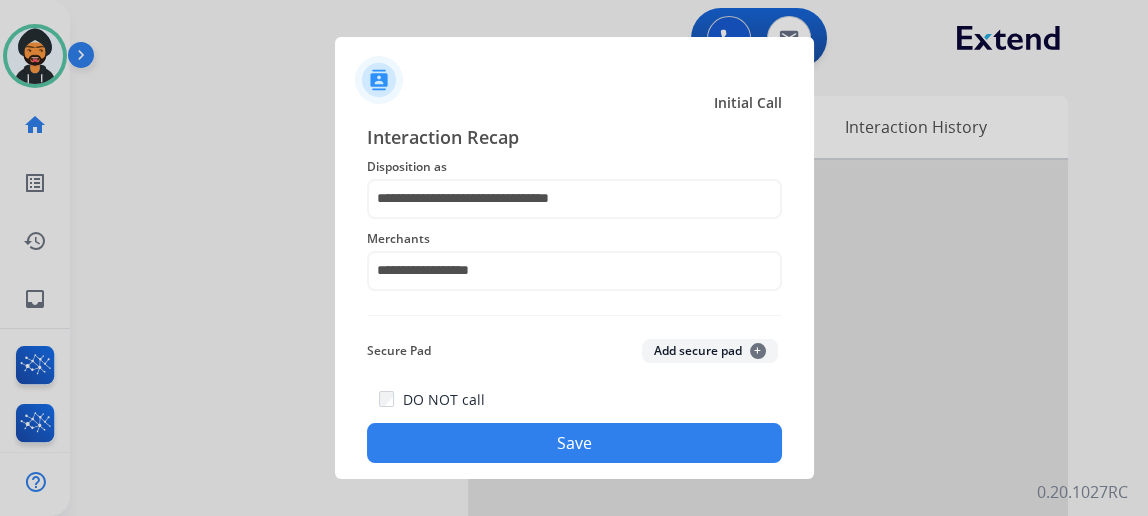click on "Save" 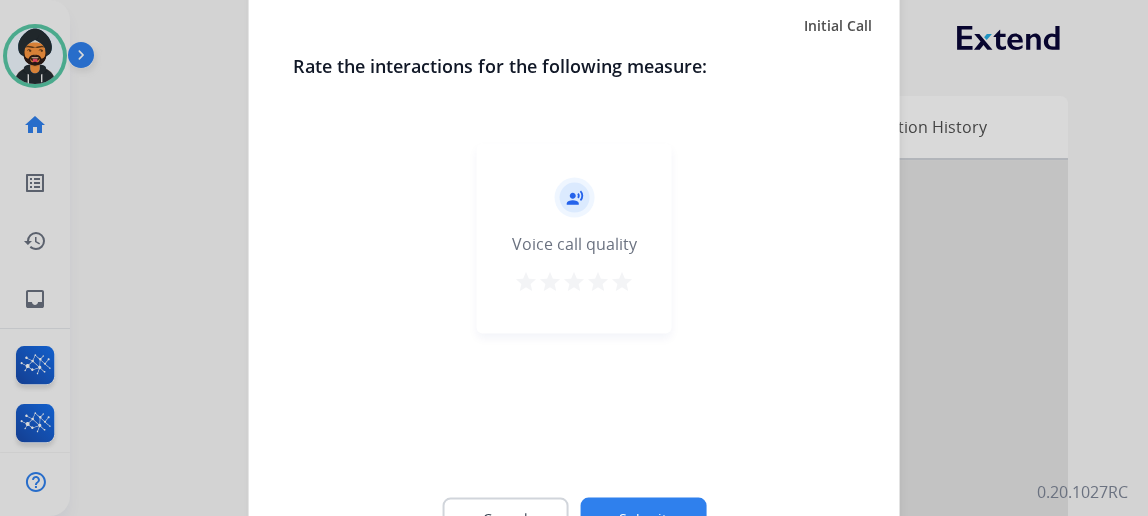 click on "Submit" 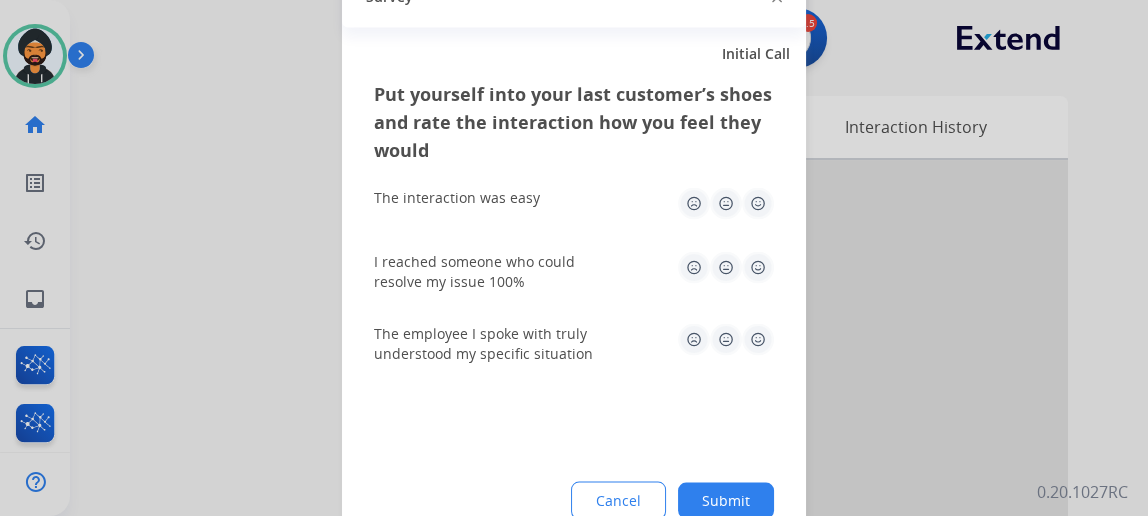 click on "Submit" 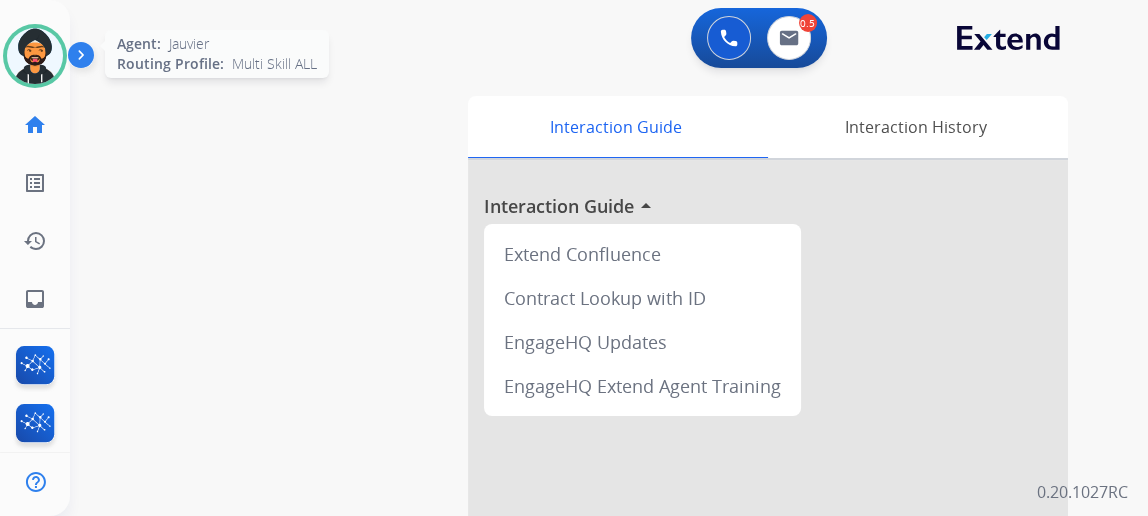 click at bounding box center (35, 56) 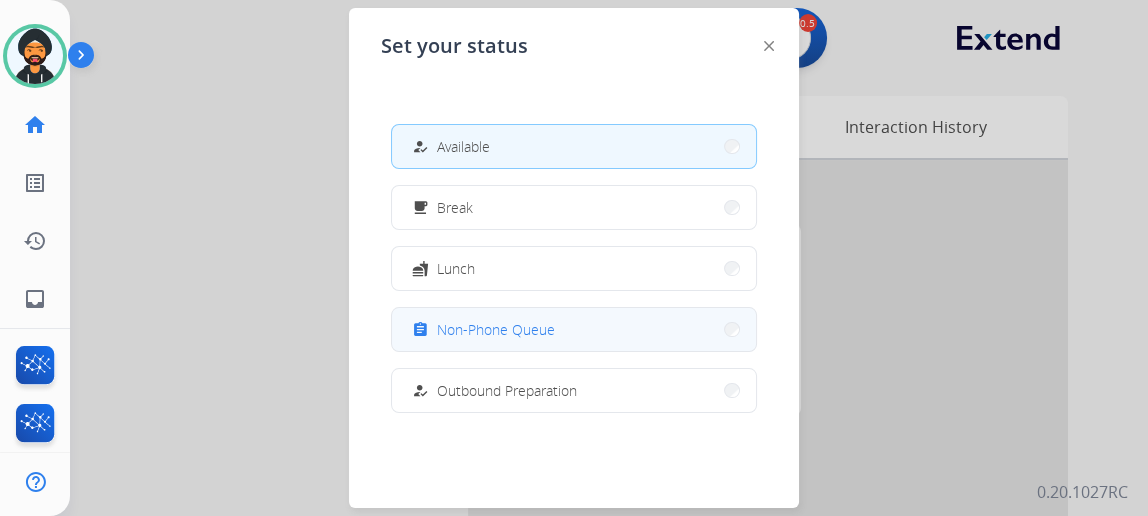click on "assignment Non-Phone Queue" at bounding box center [574, 329] 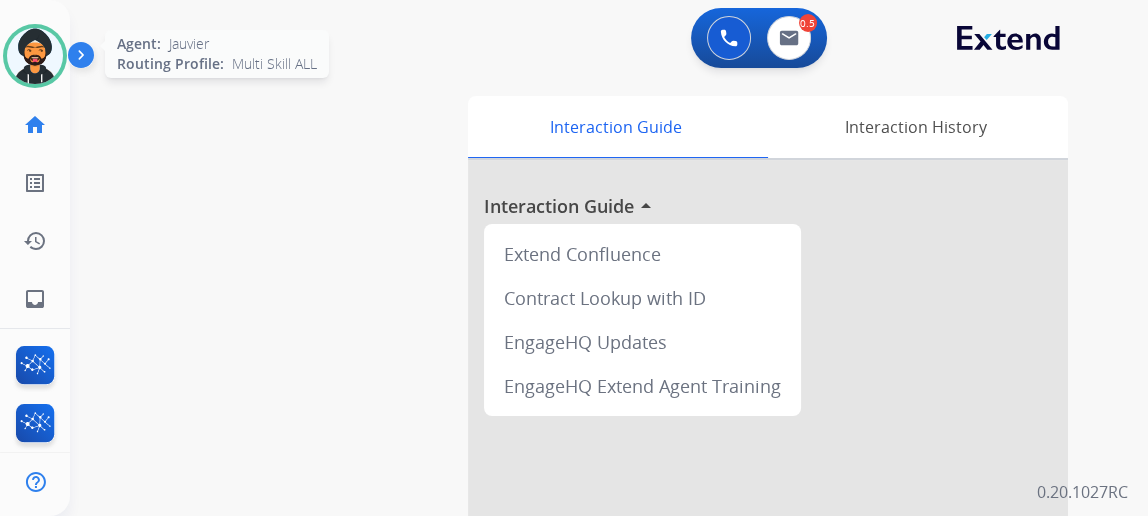 click at bounding box center [35, 56] 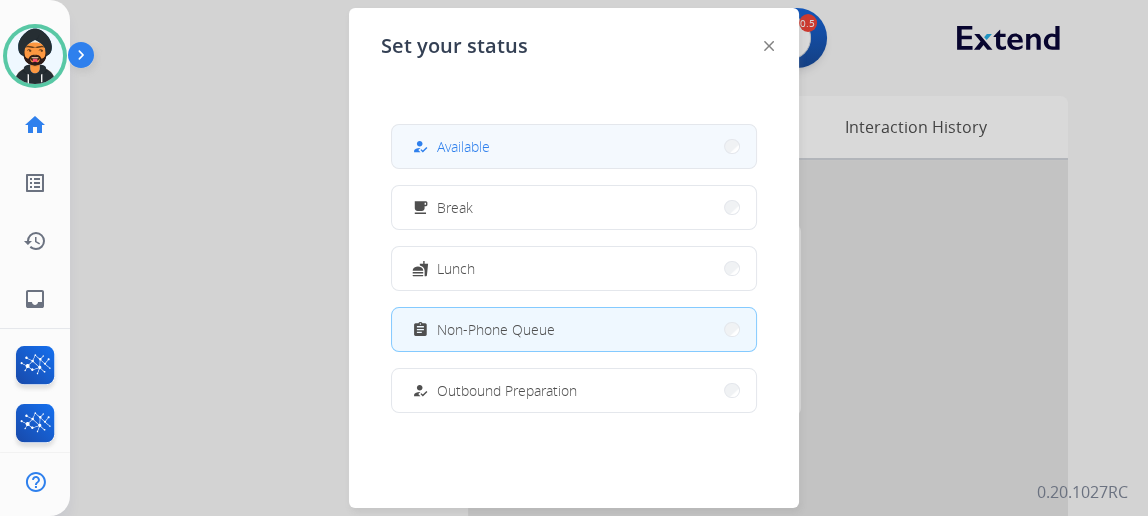 click on "Available" at bounding box center (463, 146) 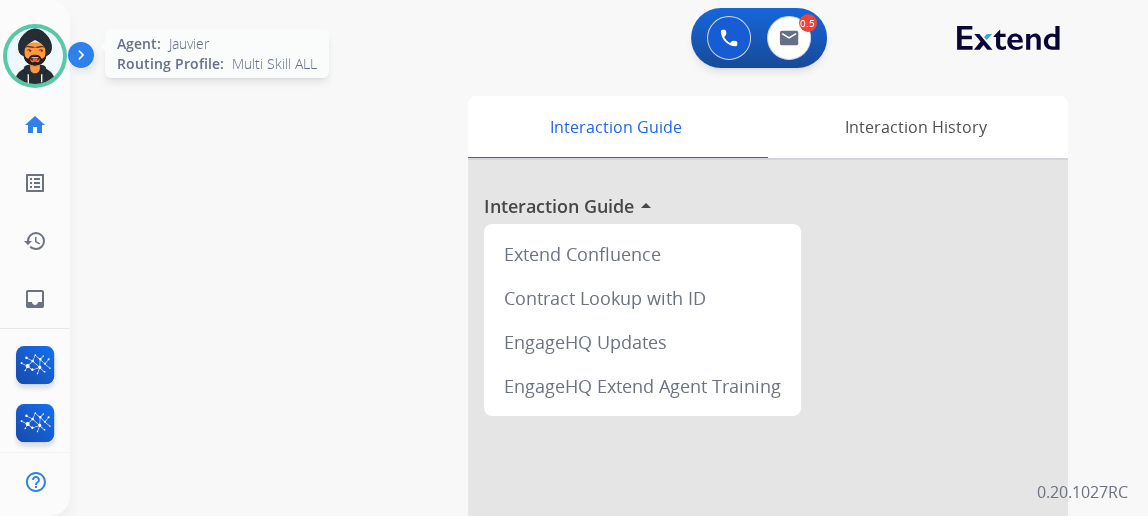 drag, startPoint x: 47, startPoint y: 52, endPoint x: 77, endPoint y: 61, distance: 31.320919 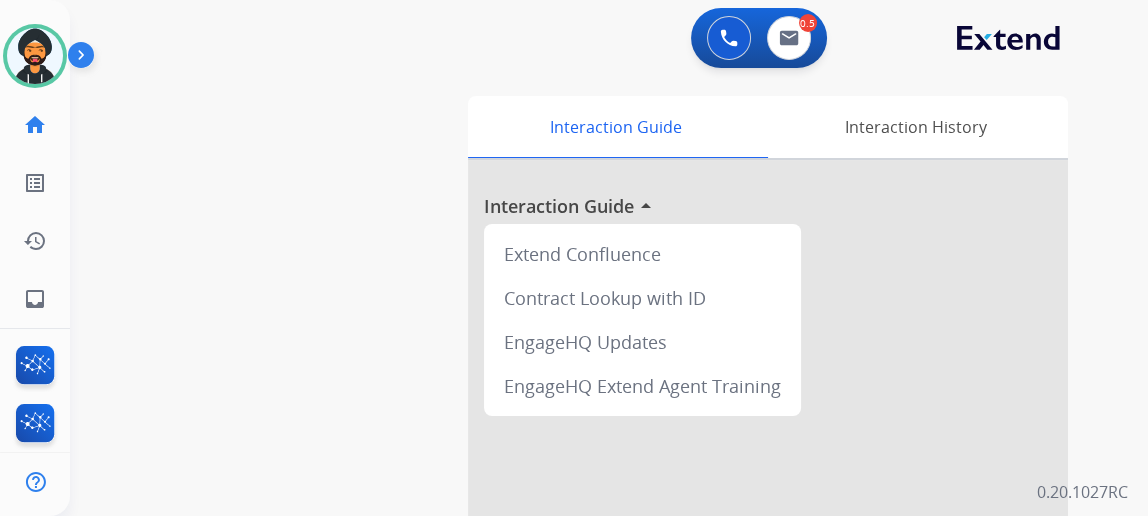 click at bounding box center [35, 56] 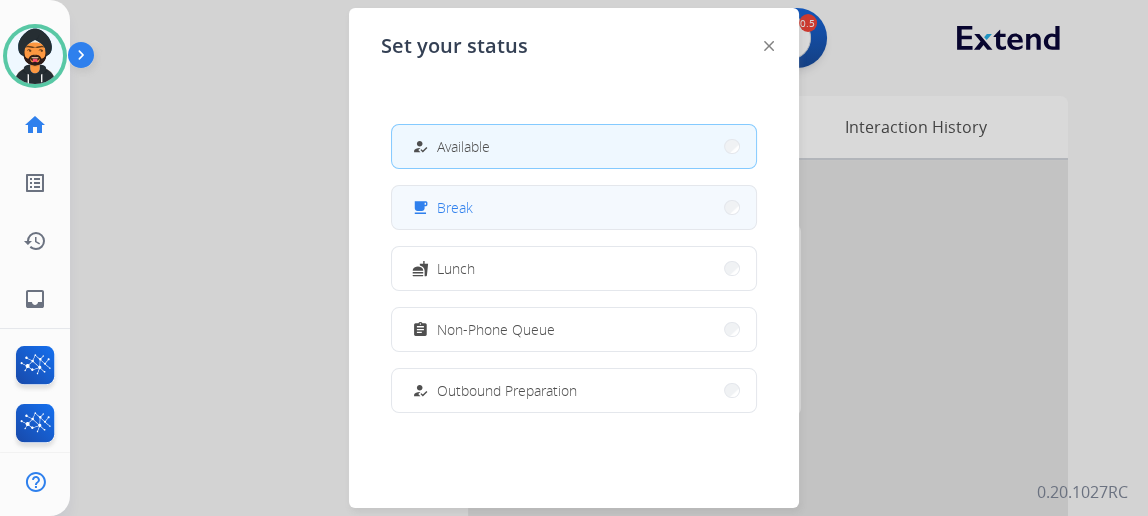 click on "Break" at bounding box center (455, 207) 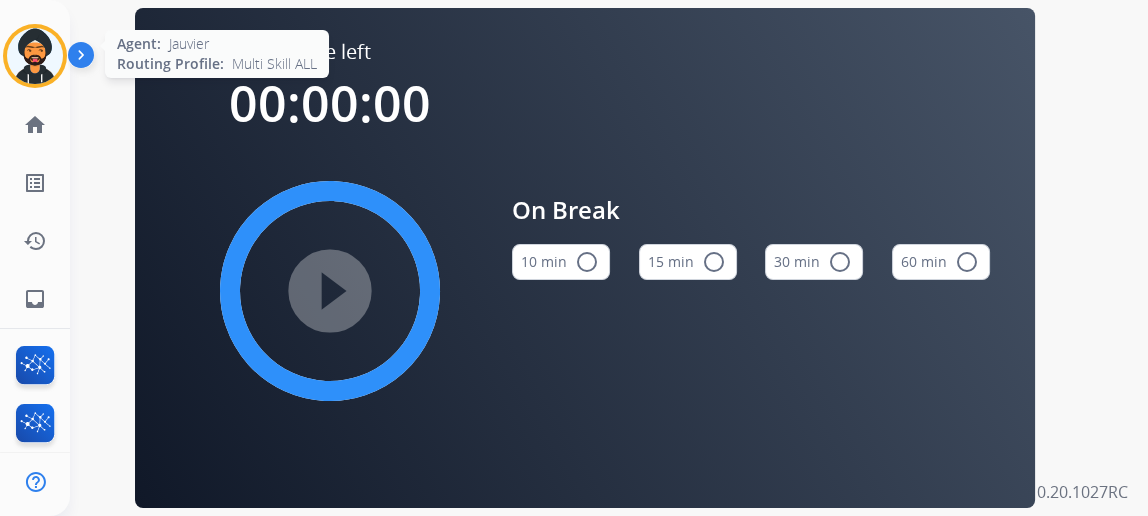 click at bounding box center [35, 56] 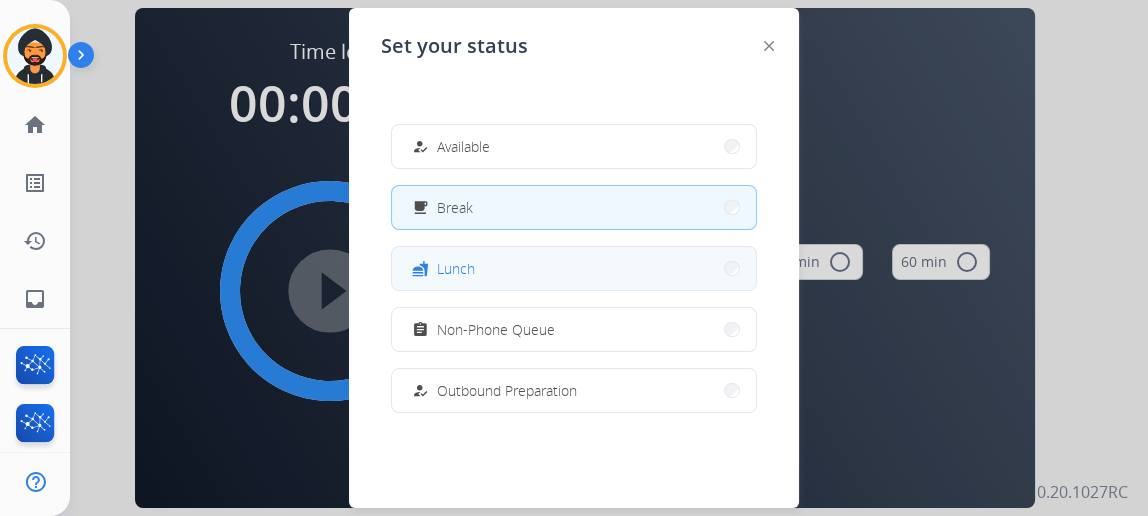 click on "fastfood Lunch" at bounding box center (574, 268) 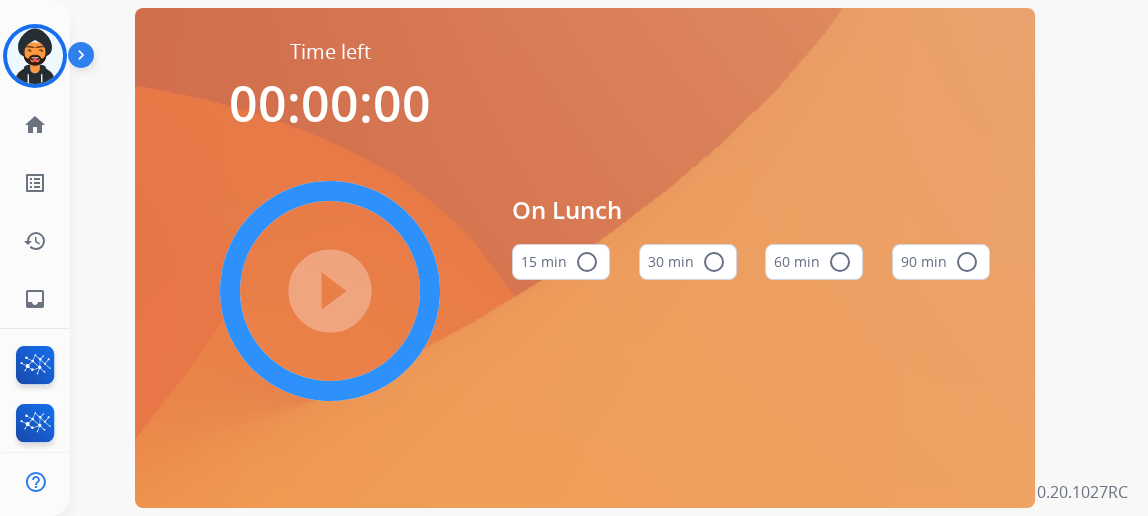 click on "60 min  radio_button_unchecked" at bounding box center (814, 262) 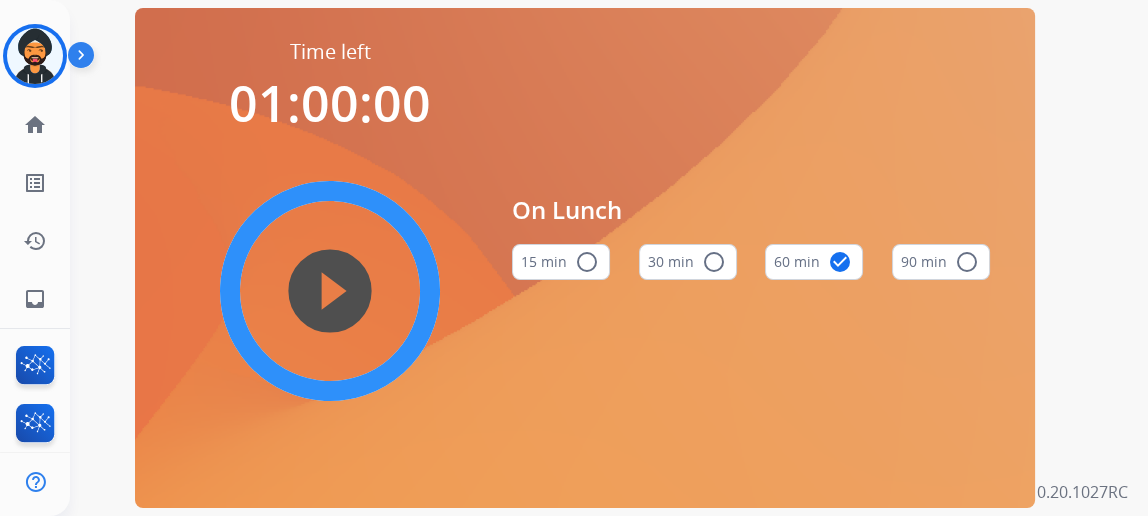 click on "play_circle_filled" at bounding box center [330, 291] 